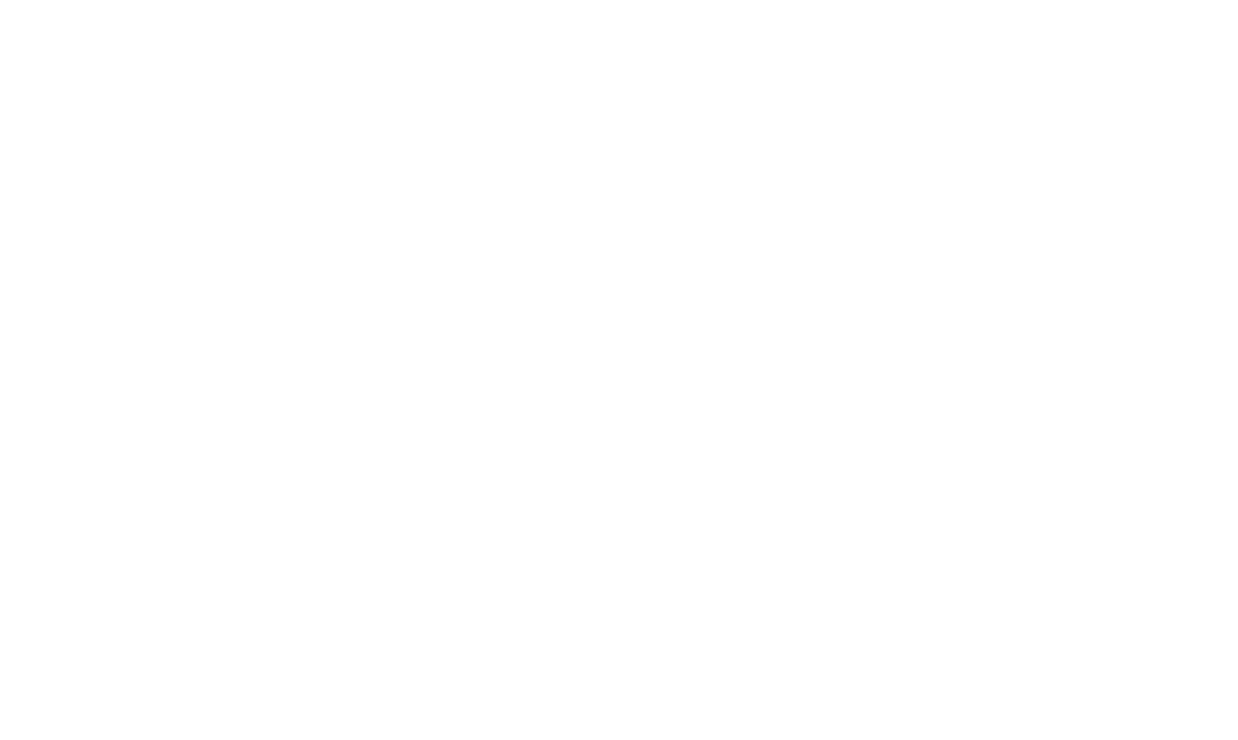 scroll, scrollTop: 0, scrollLeft: 0, axis: both 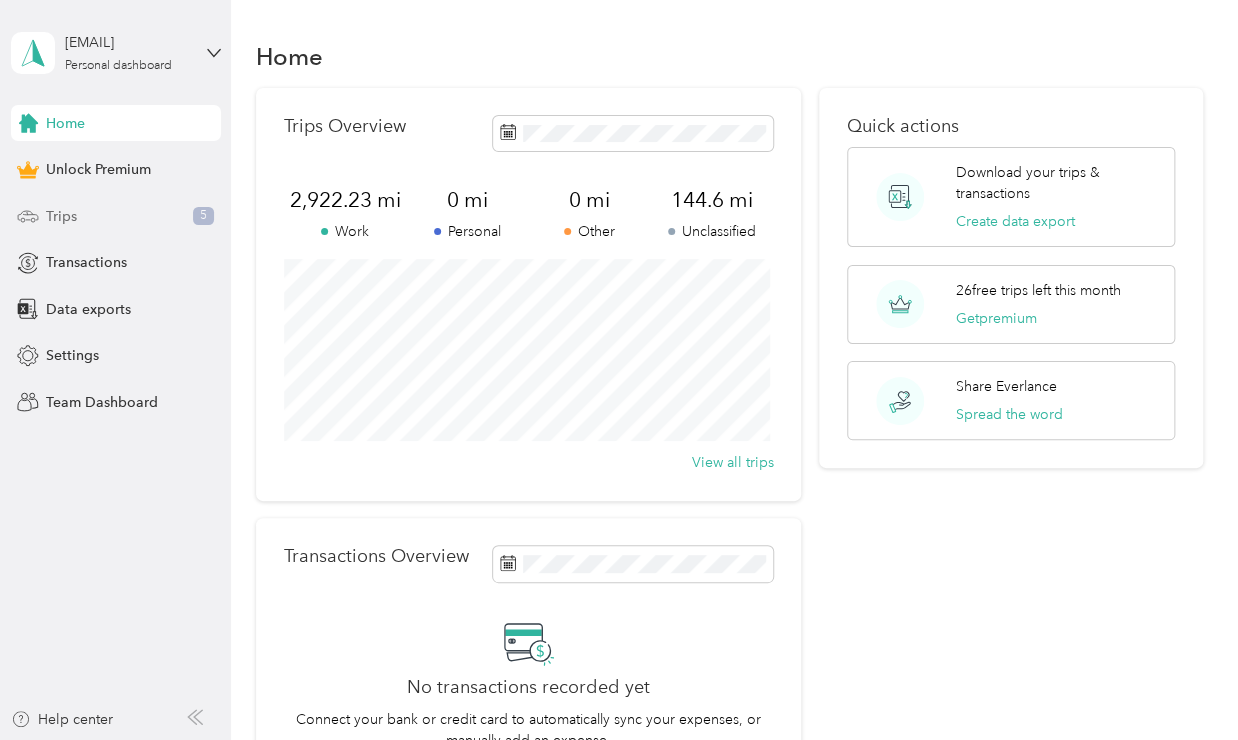 click on "Trips" at bounding box center [61, 216] 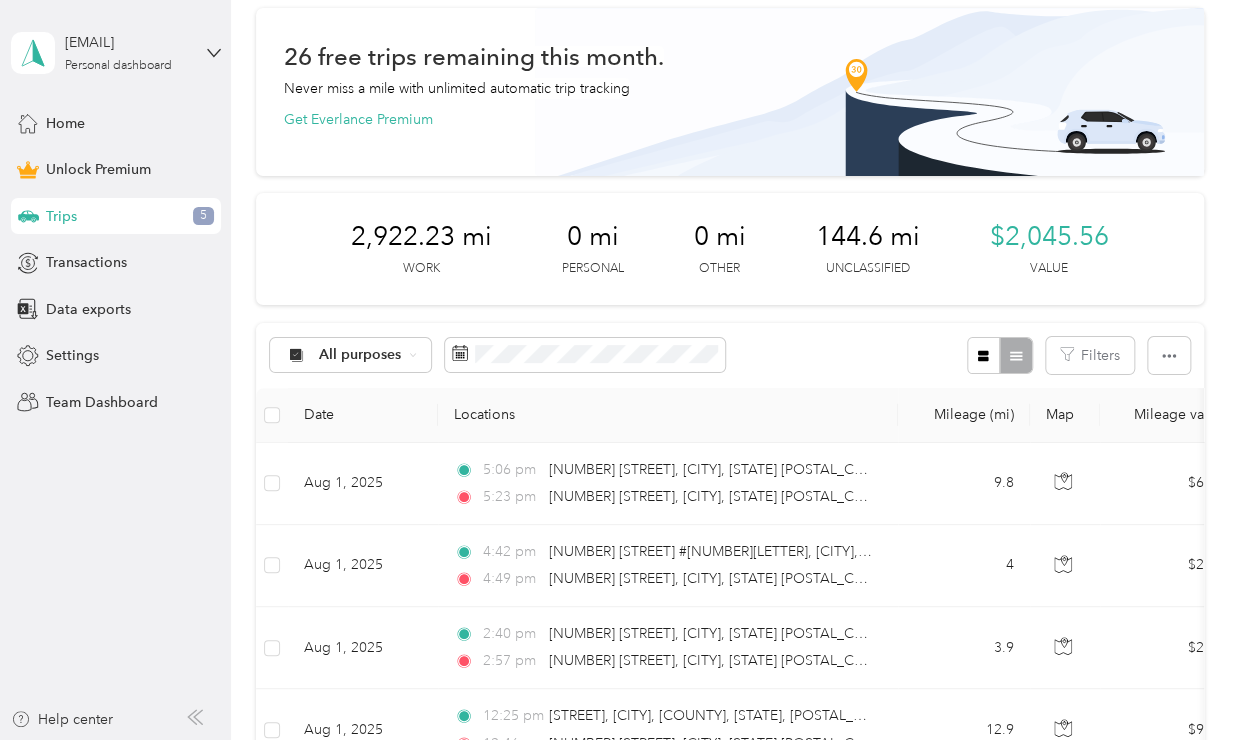 scroll, scrollTop: 0, scrollLeft: 0, axis: both 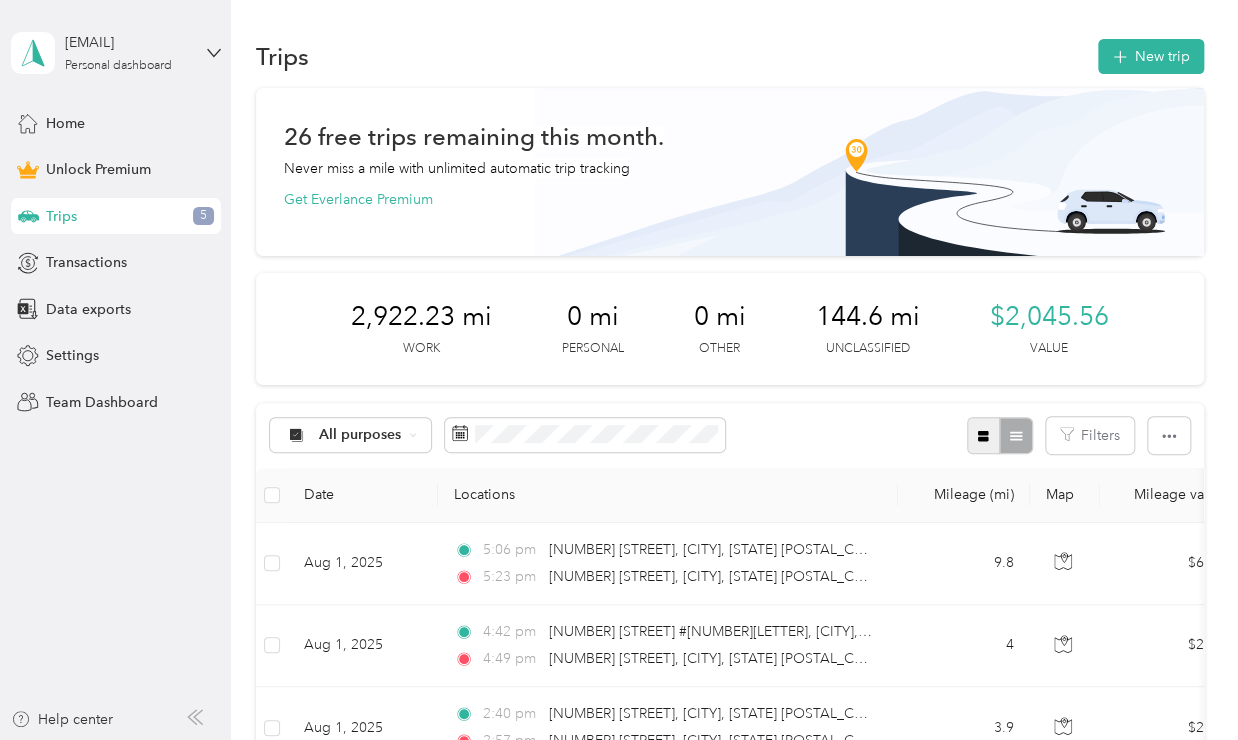 click at bounding box center [984, 435] 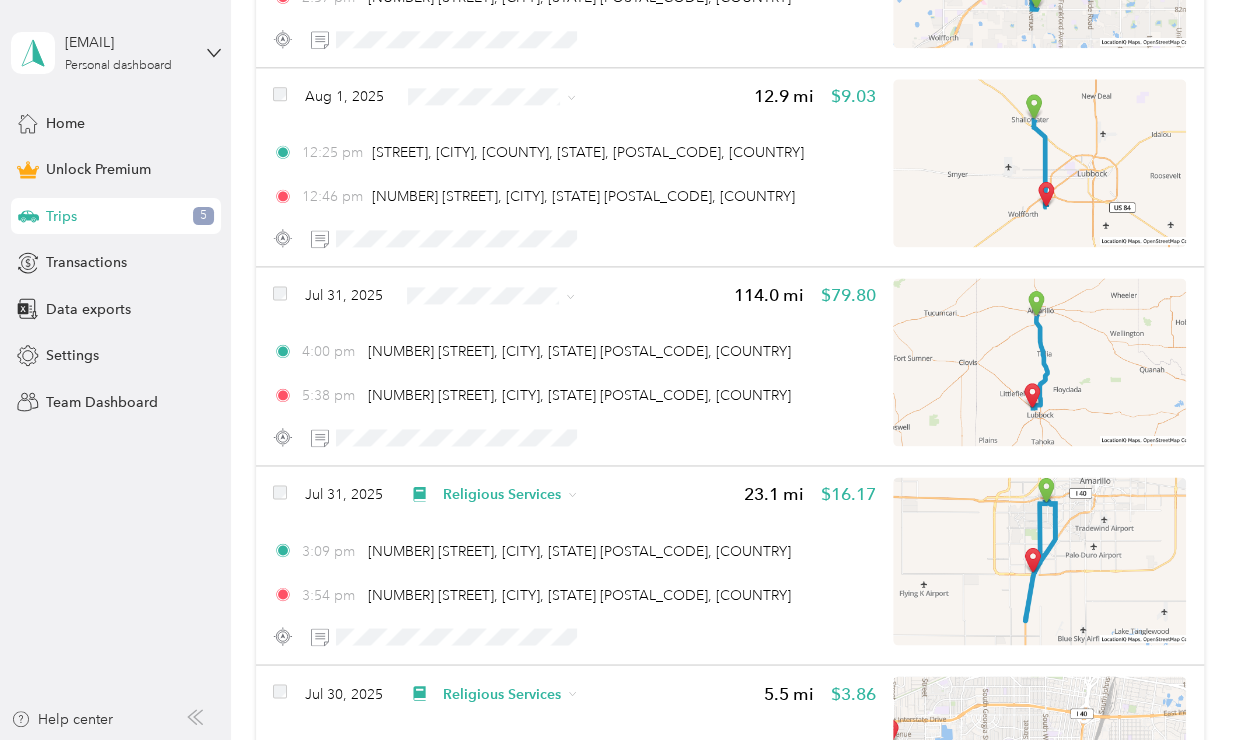 scroll, scrollTop: 988, scrollLeft: 0, axis: vertical 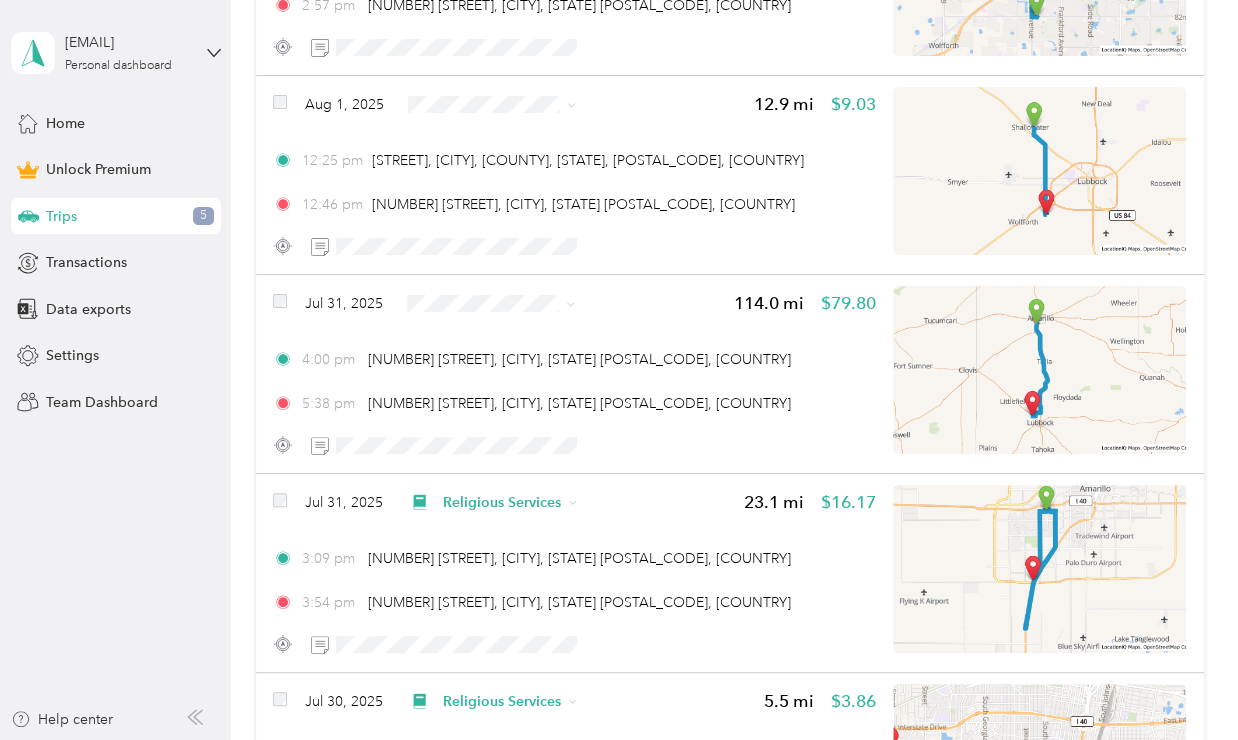 click on "Religious Services" at bounding box center (490, 400) 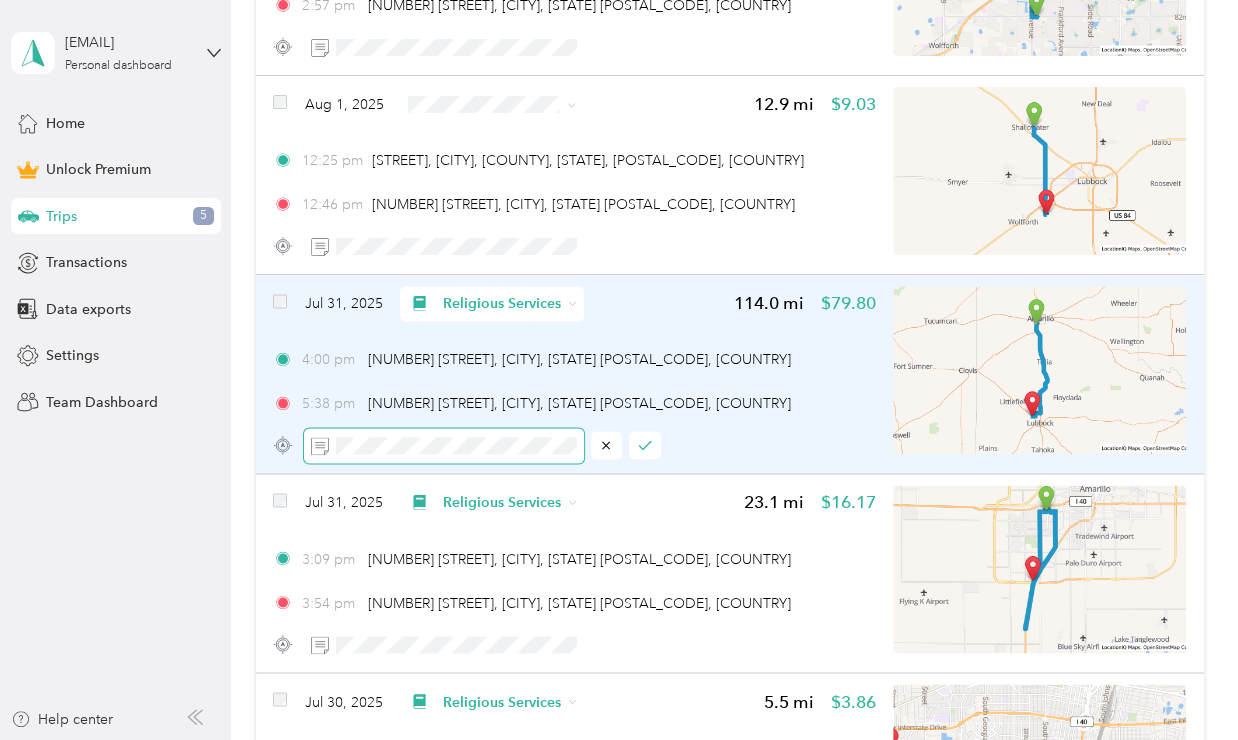 scroll, scrollTop: 0, scrollLeft: 648, axis: horizontal 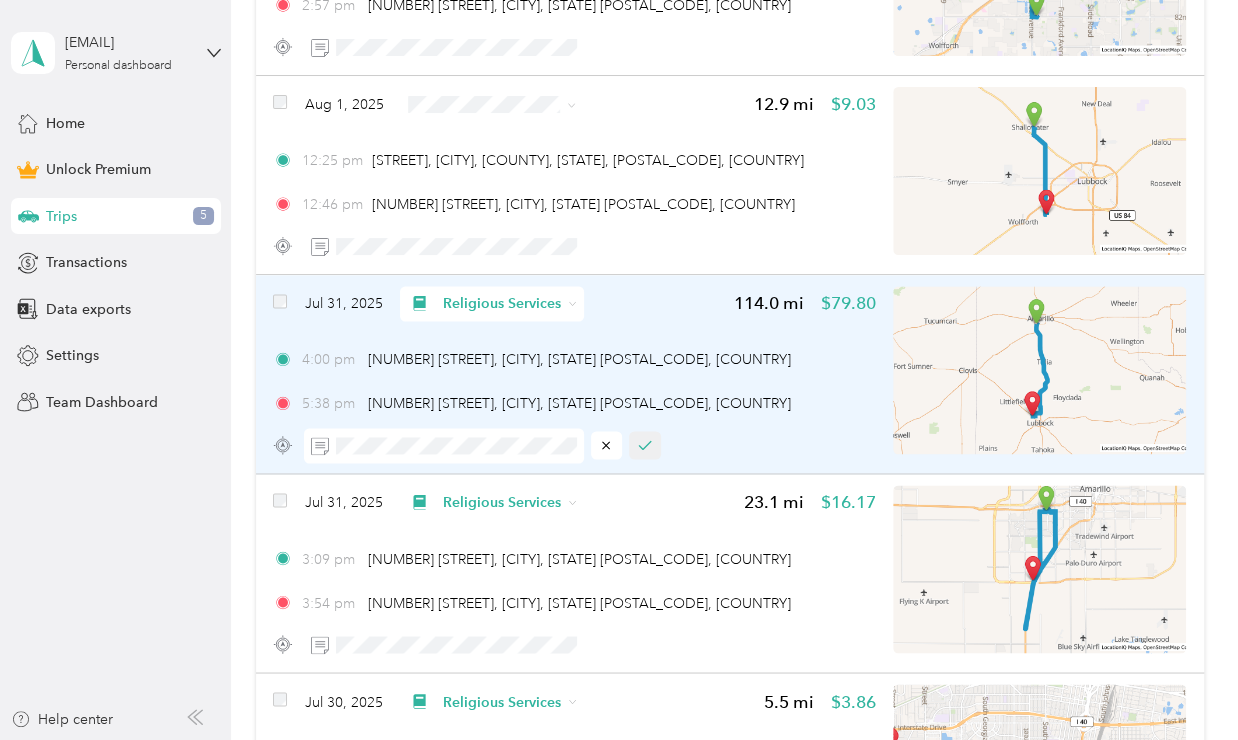 click 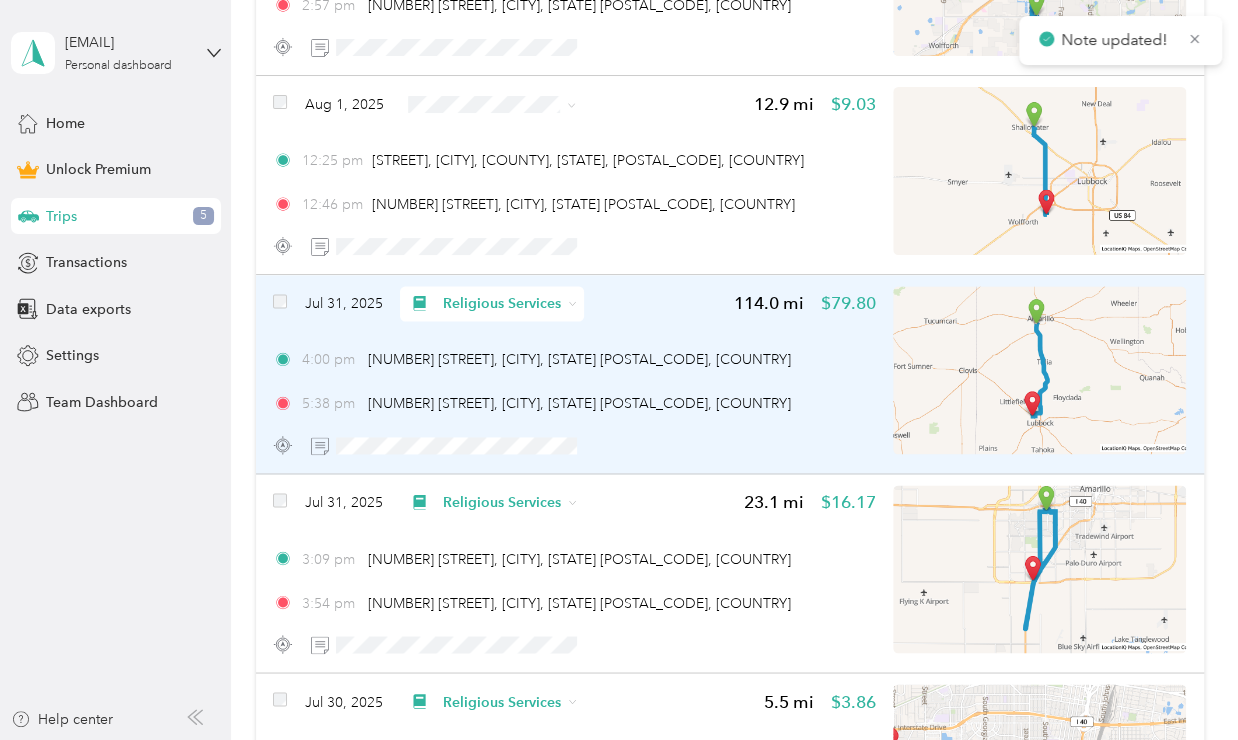 click on "[TIME] [NUMBER] [STREET], [CITY], [STATE] [POSTAL_CODE], [COUNTRY]" at bounding box center [574, 403] 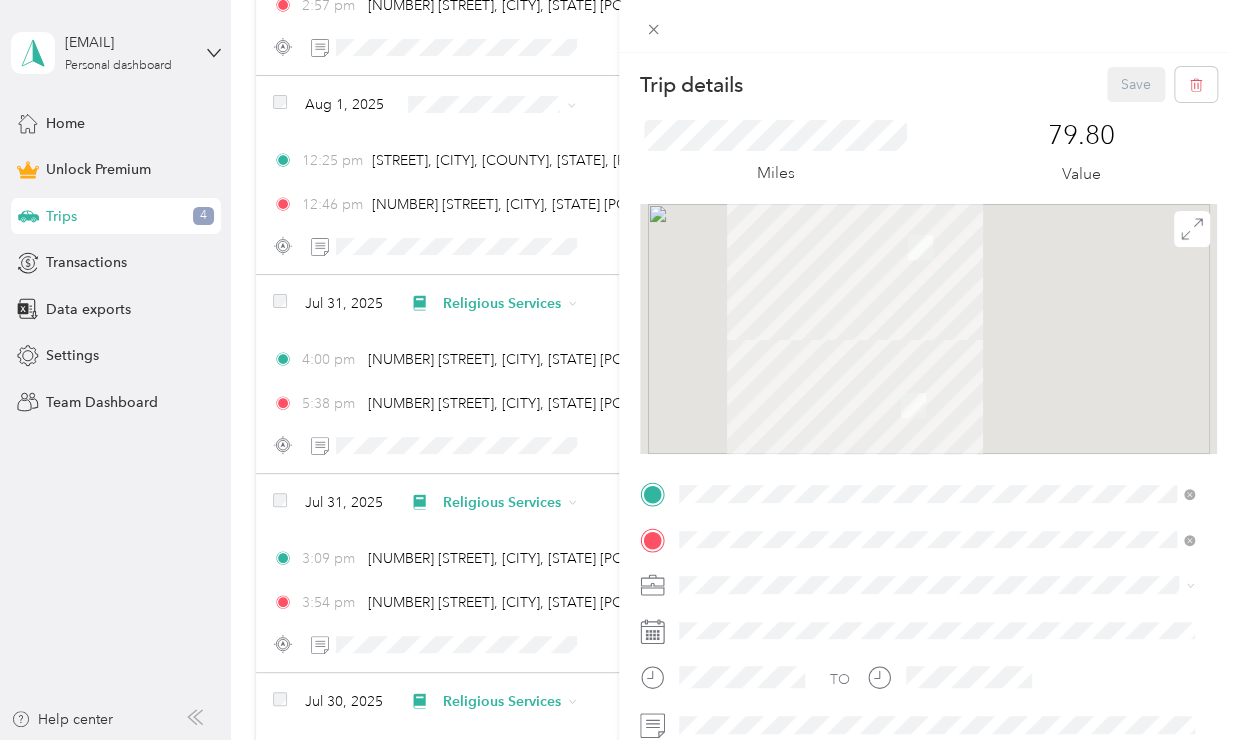 scroll, scrollTop: 264, scrollLeft: 0, axis: vertical 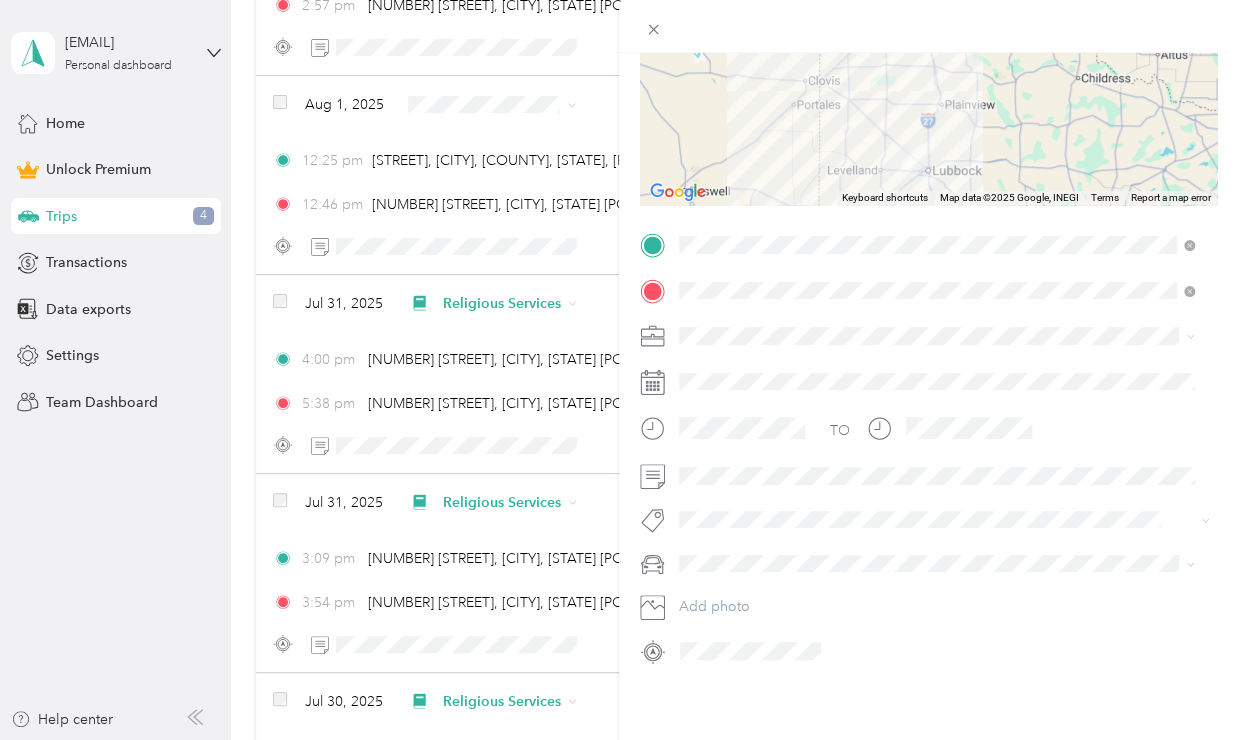 click on "NV" at bounding box center [937, 614] 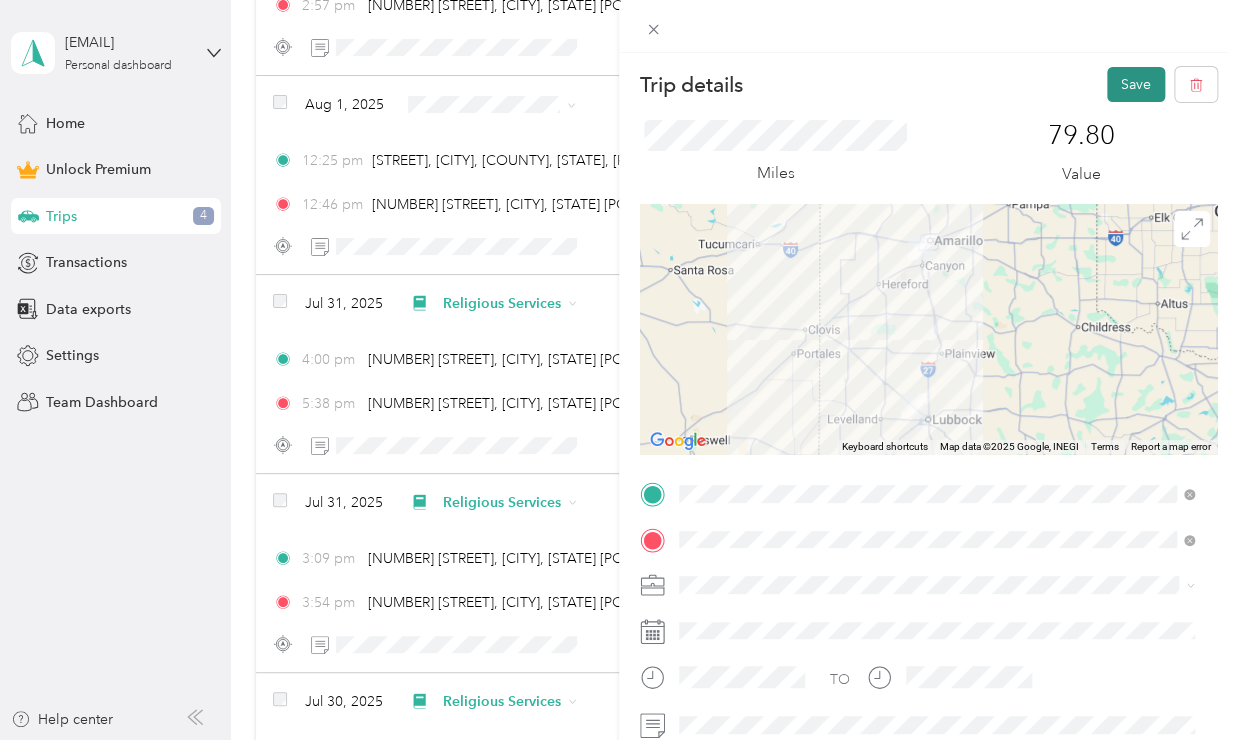 click on "Save" at bounding box center [1136, 84] 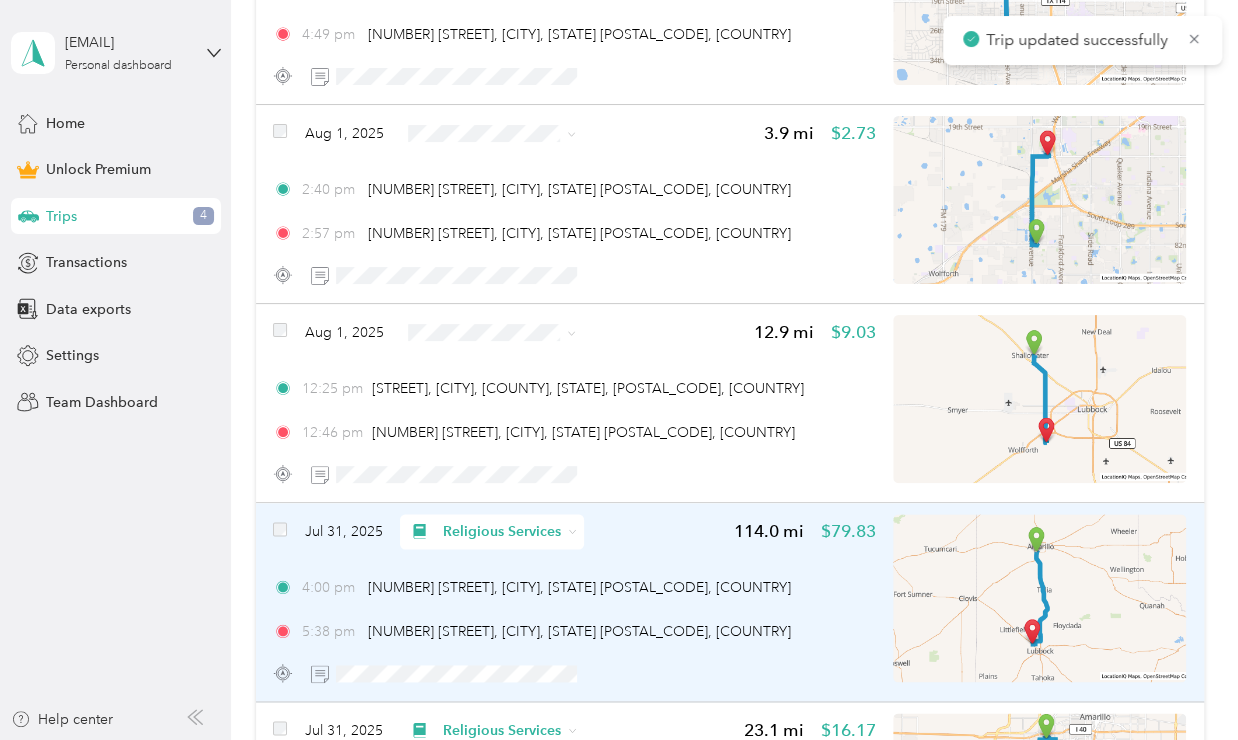 scroll, scrollTop: 760, scrollLeft: 0, axis: vertical 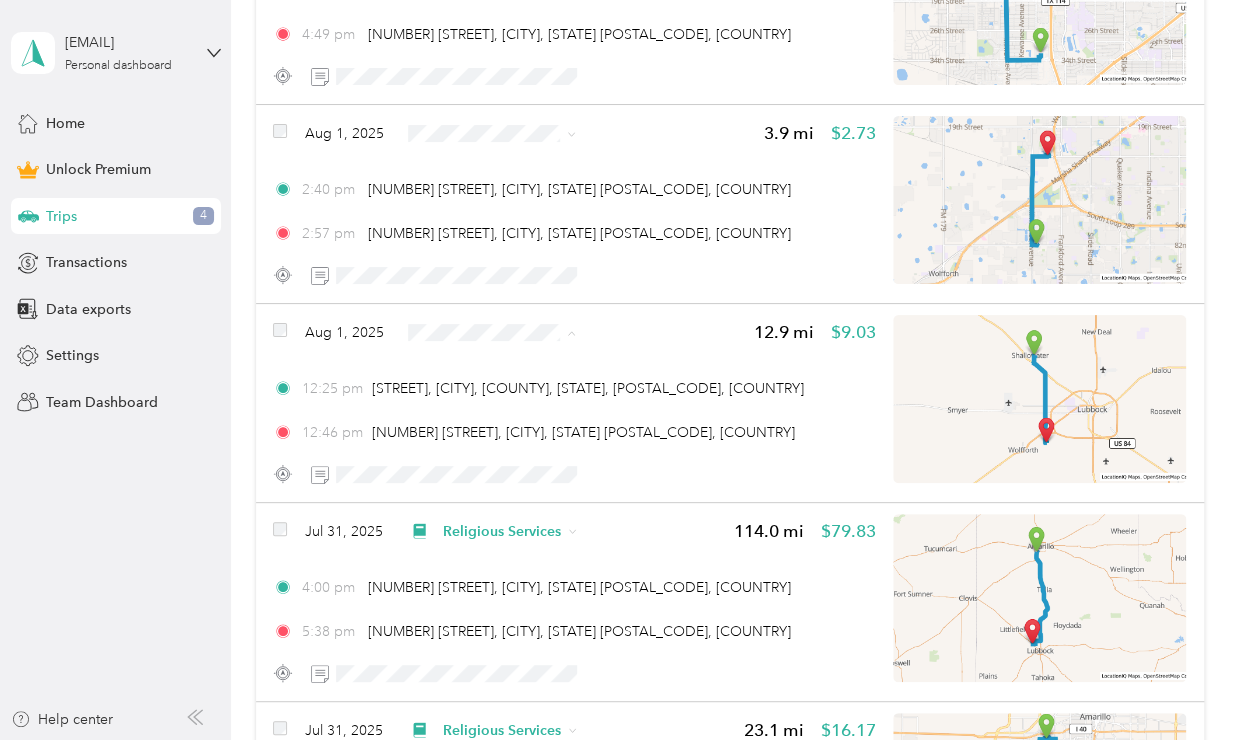 click on "Religious Services" at bounding box center [508, 439] 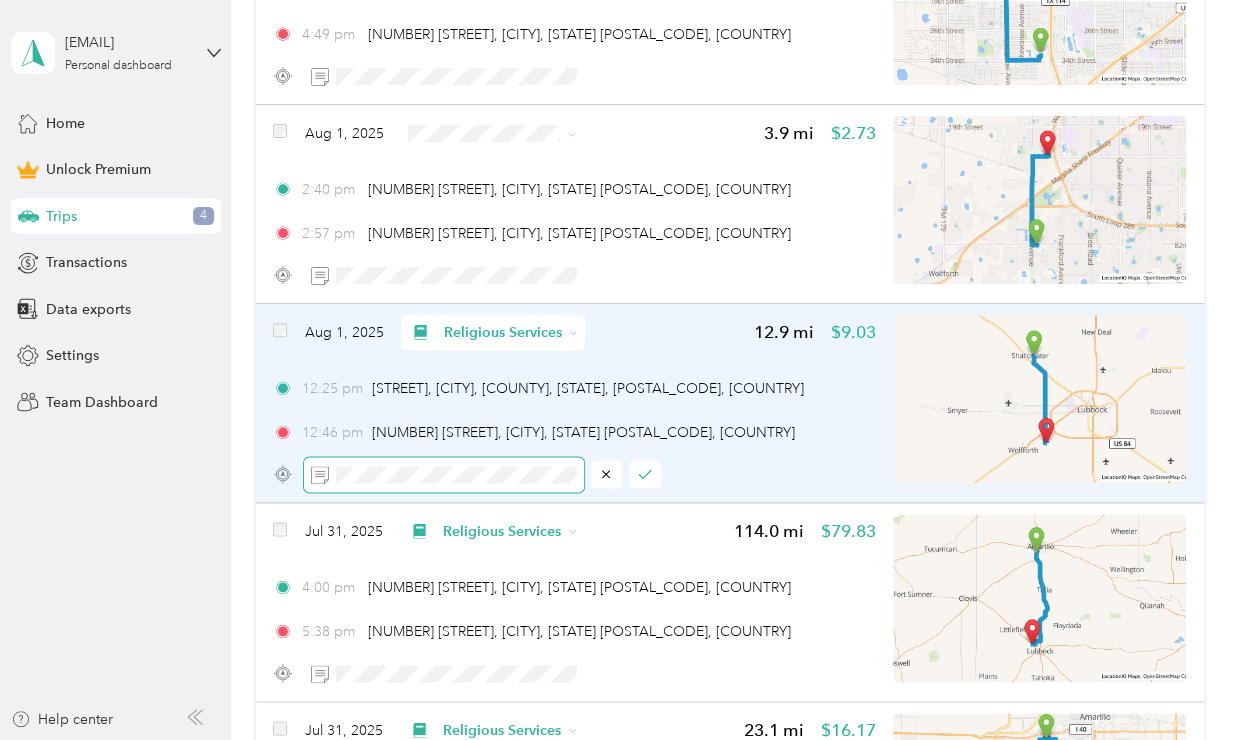 scroll, scrollTop: 0, scrollLeft: 508, axis: horizontal 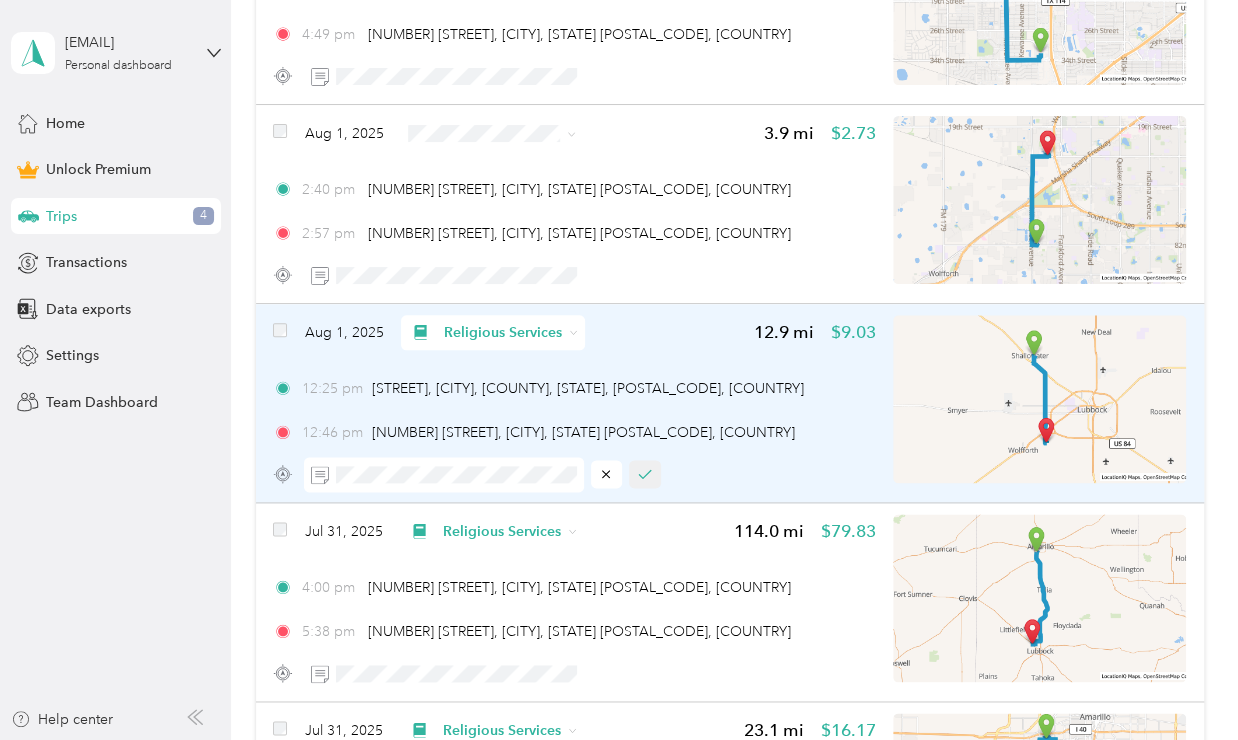 click at bounding box center (645, 474) 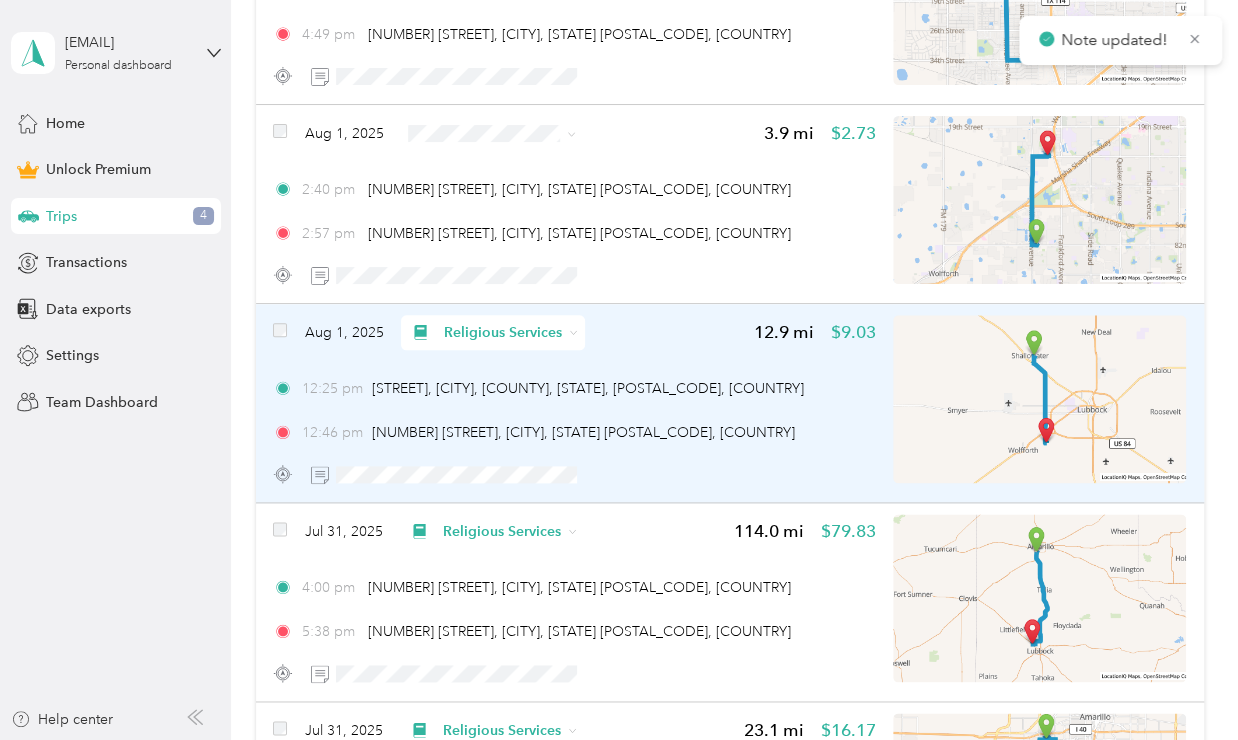 click on "[TIME] [NUMBER] [STREET], [CITY], [STATE] [POSTAL_CODE], [COUNTRY]" at bounding box center (574, 432) 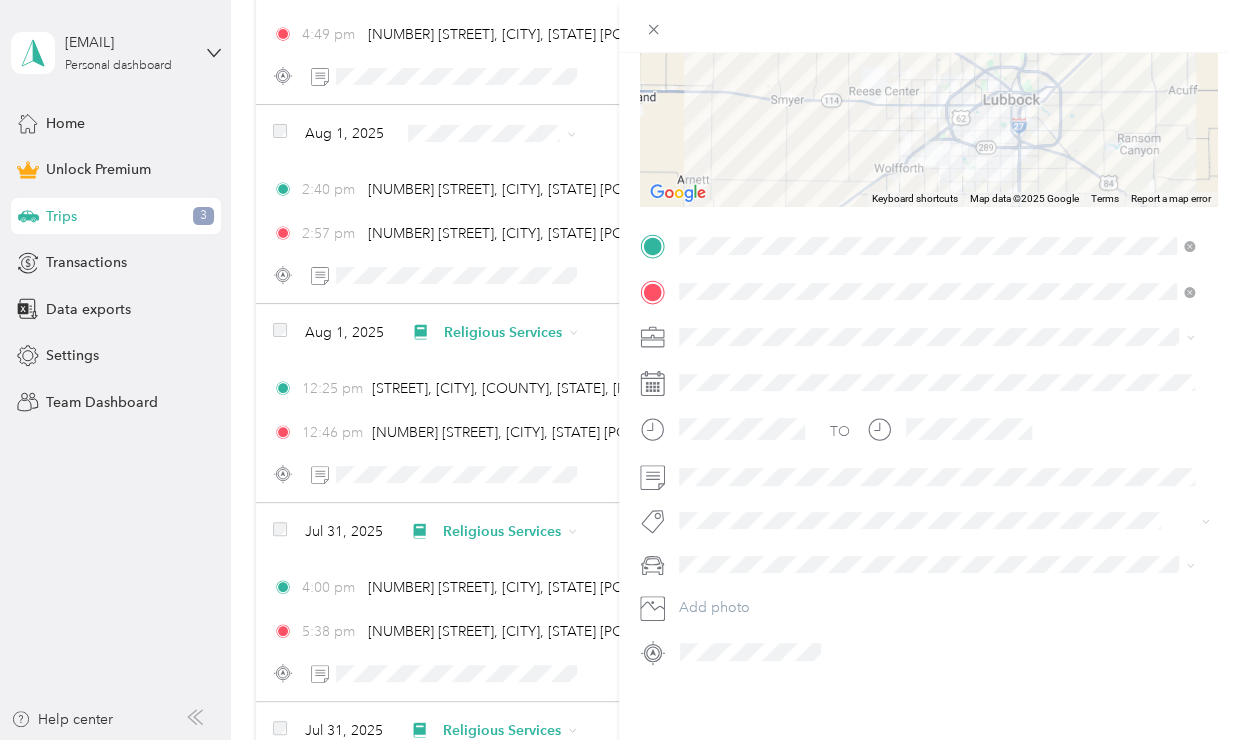 scroll, scrollTop: 264, scrollLeft: 0, axis: vertical 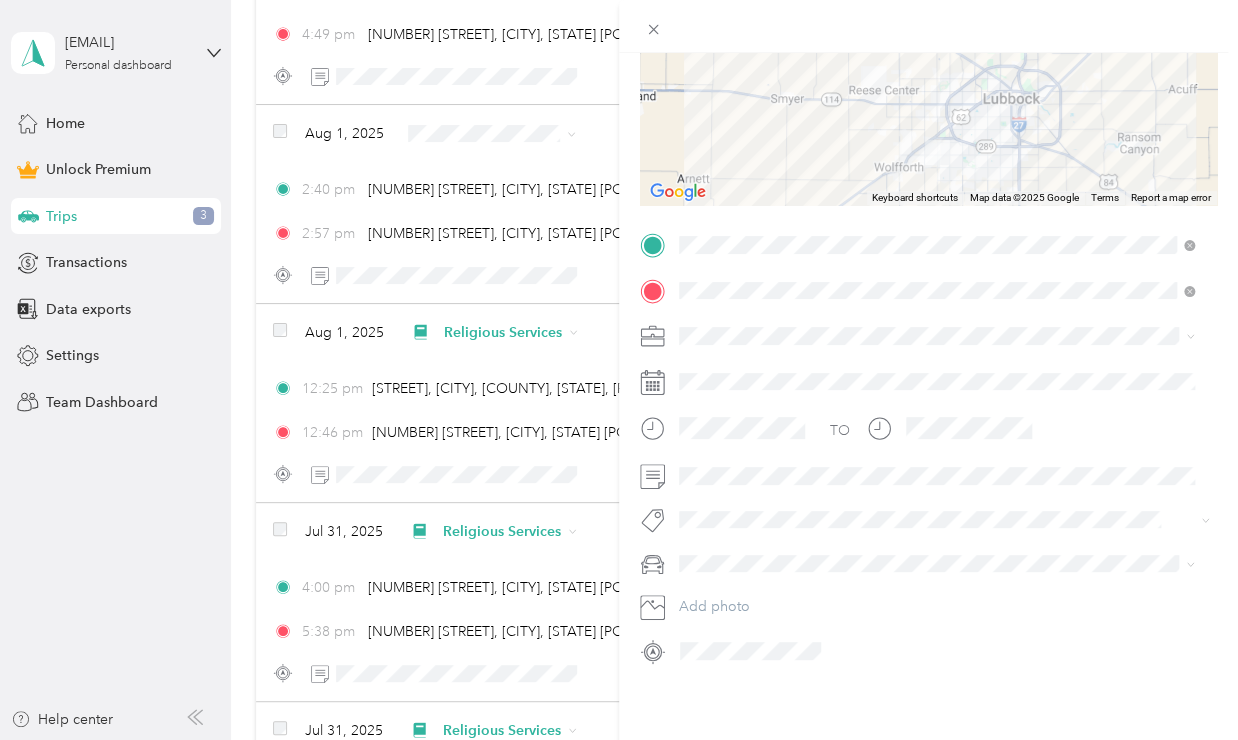 click on "NV" at bounding box center [937, 614] 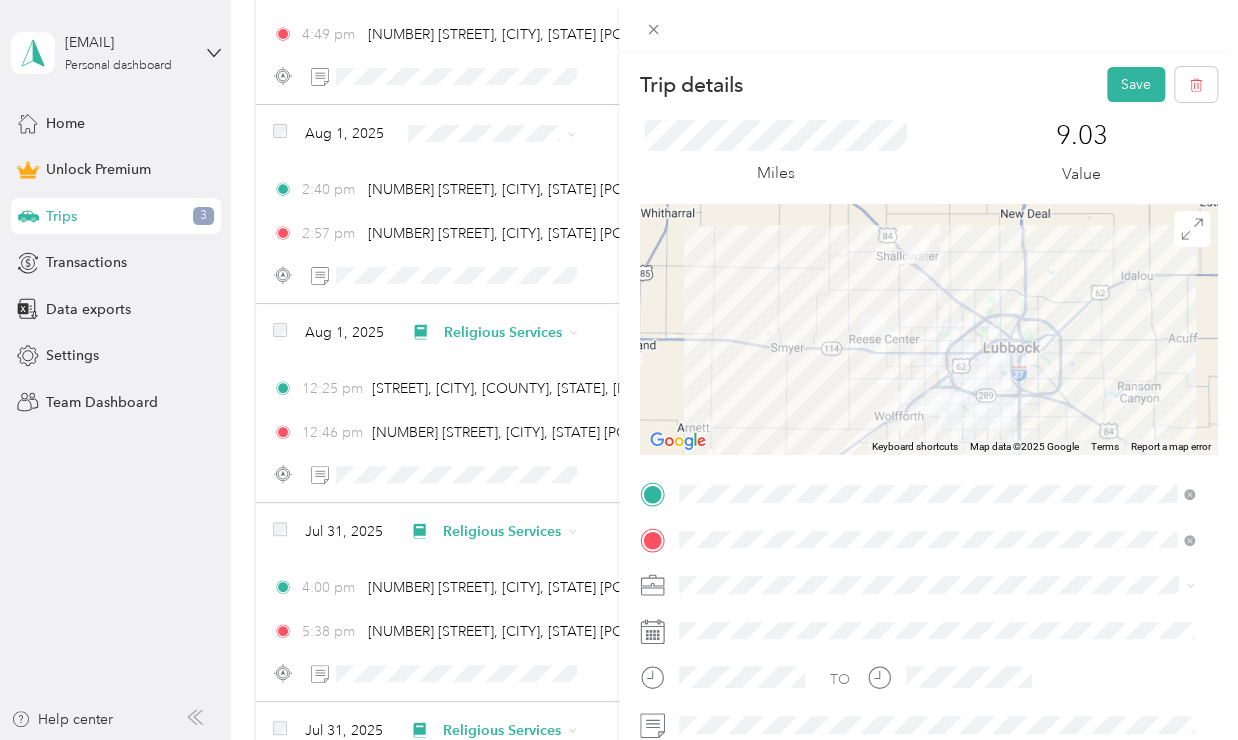 click on "Miles 9.03 Value" at bounding box center [928, 153] 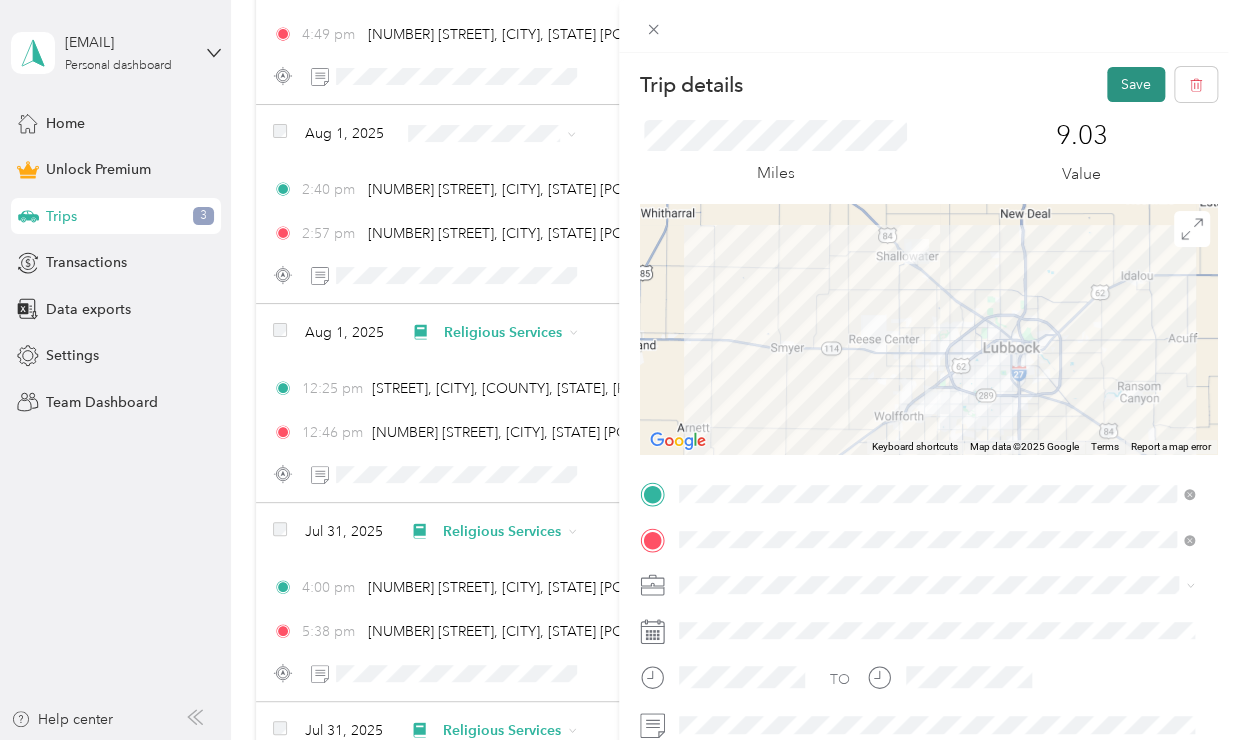 click on "Save" at bounding box center (1136, 84) 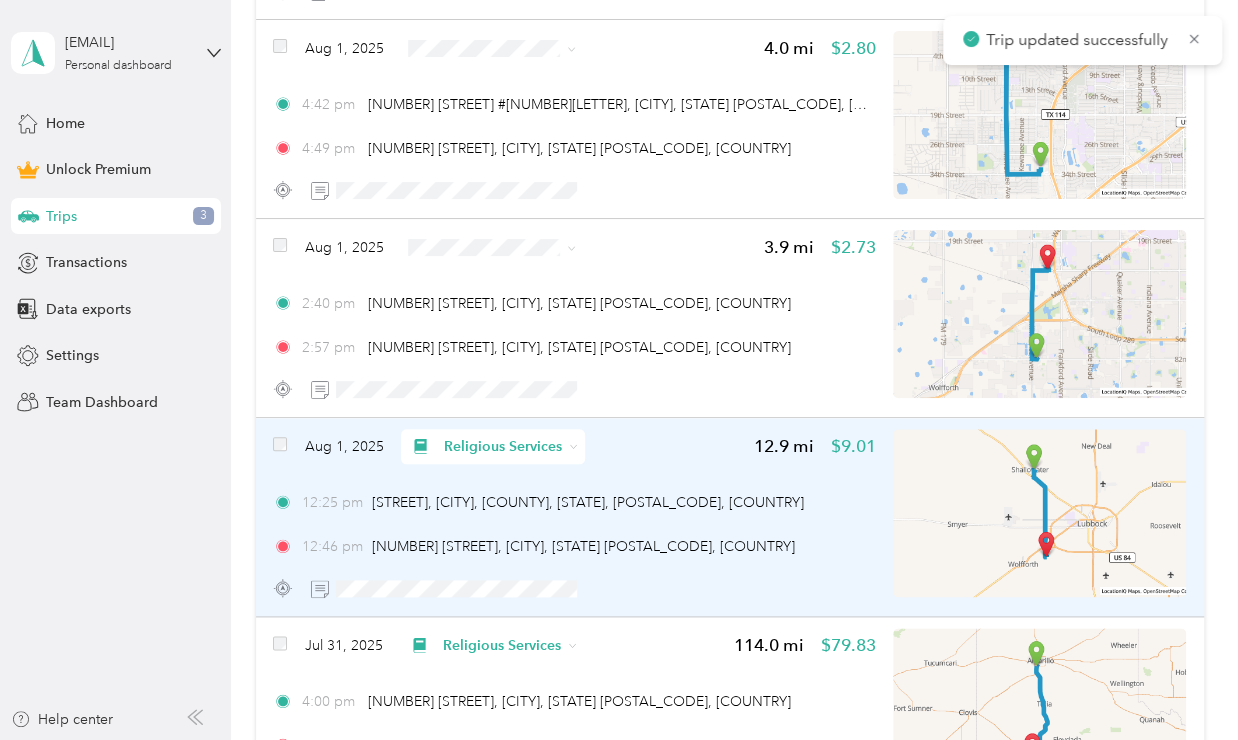 scroll, scrollTop: 636, scrollLeft: 0, axis: vertical 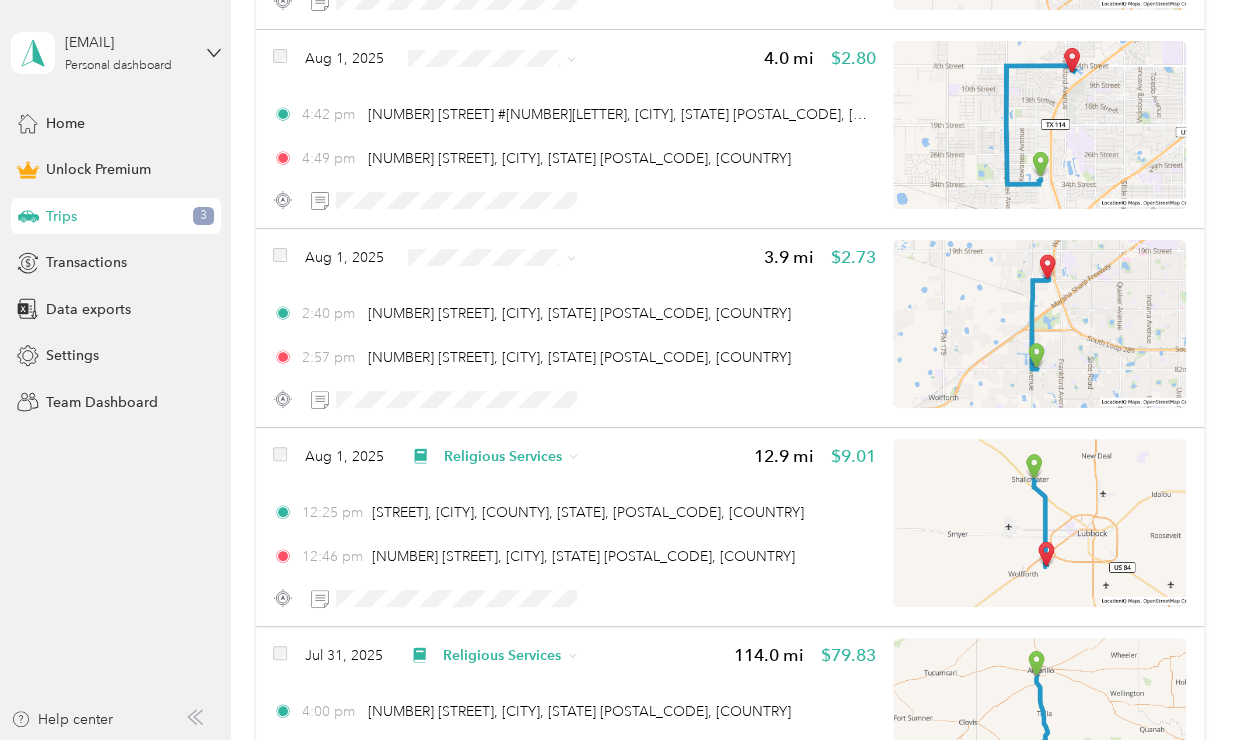 click on "Religious Services" at bounding box center (490, 356) 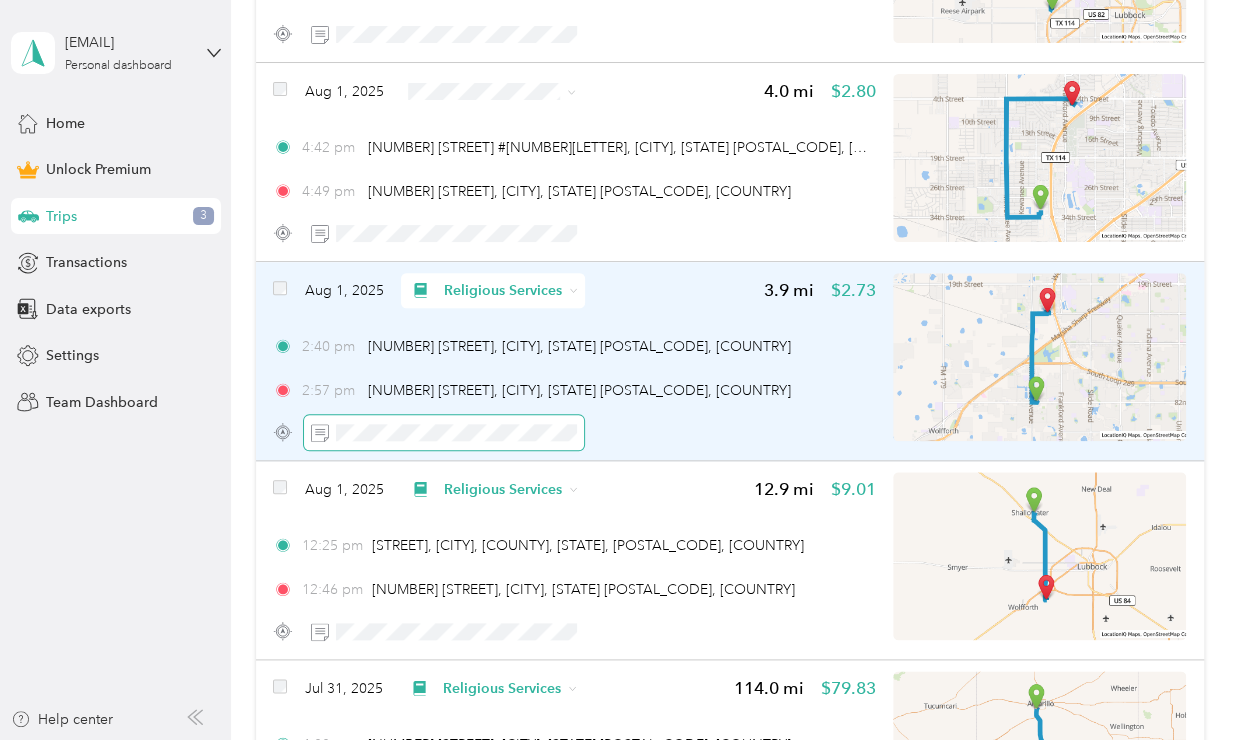 scroll, scrollTop: 602, scrollLeft: 0, axis: vertical 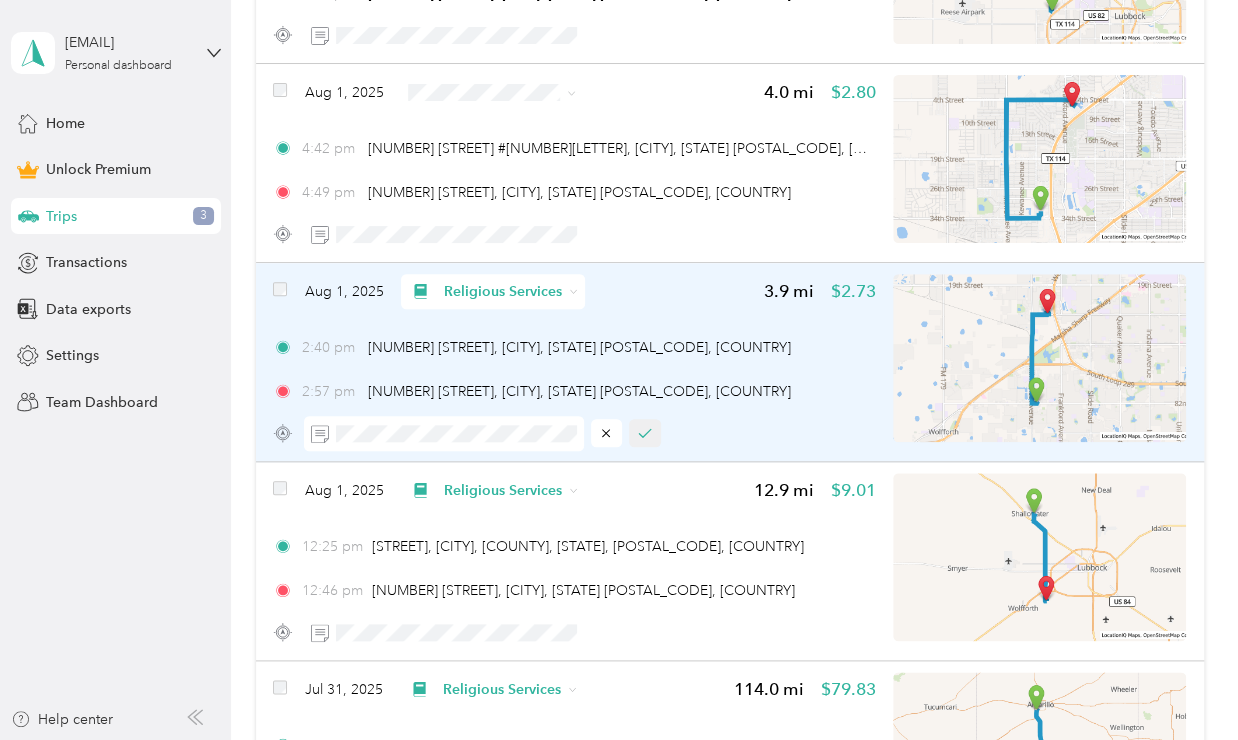 click 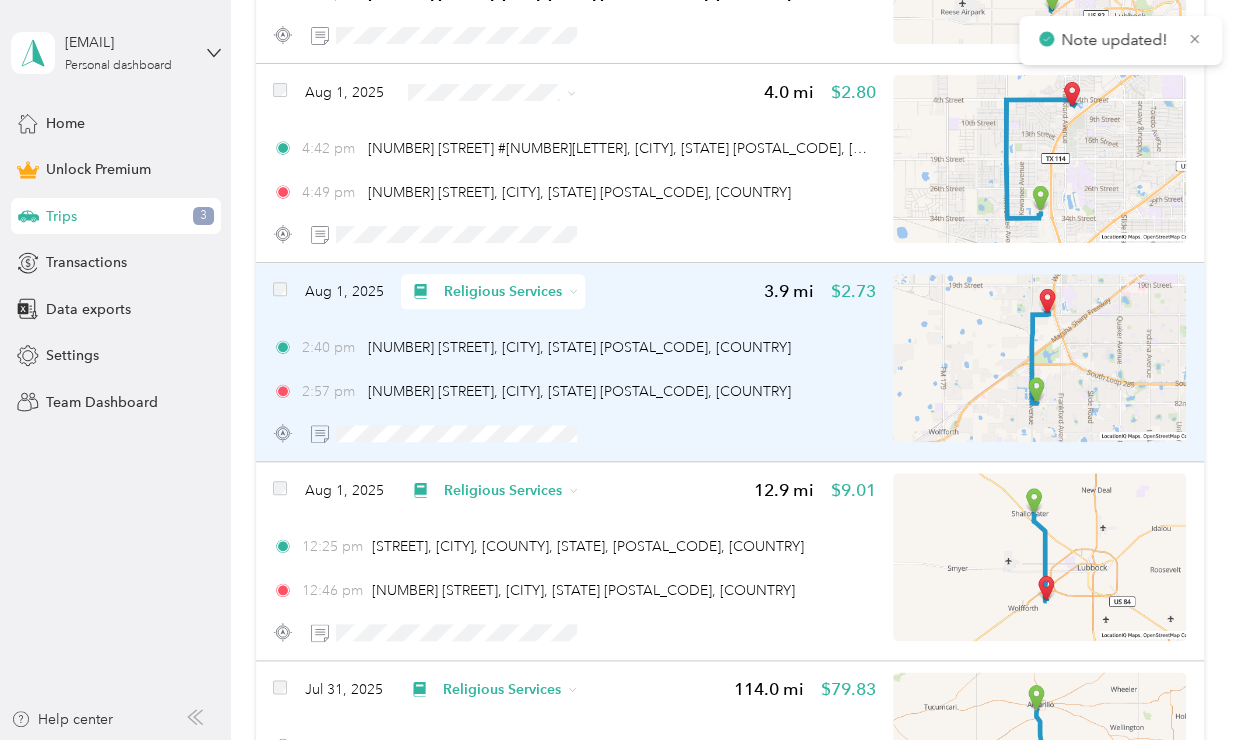 click on "[TIME] [NUMBER] [STREET], [CITY], [STATE] [POSTAL_CODE], [COUNTRY]  [TIME] [NUMBER] [STREET], [CITY], [STATE] [POSTAL_CODE], [COUNTRY]" at bounding box center [574, 369] 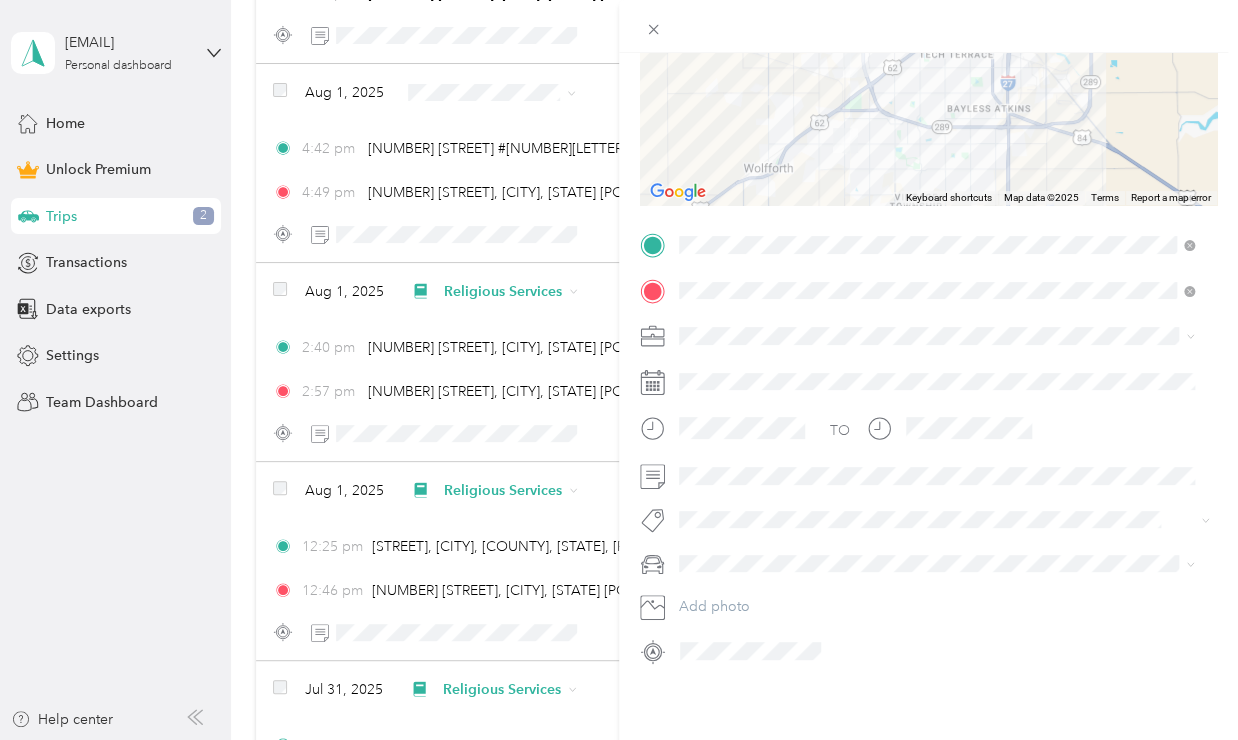scroll, scrollTop: 260, scrollLeft: 0, axis: vertical 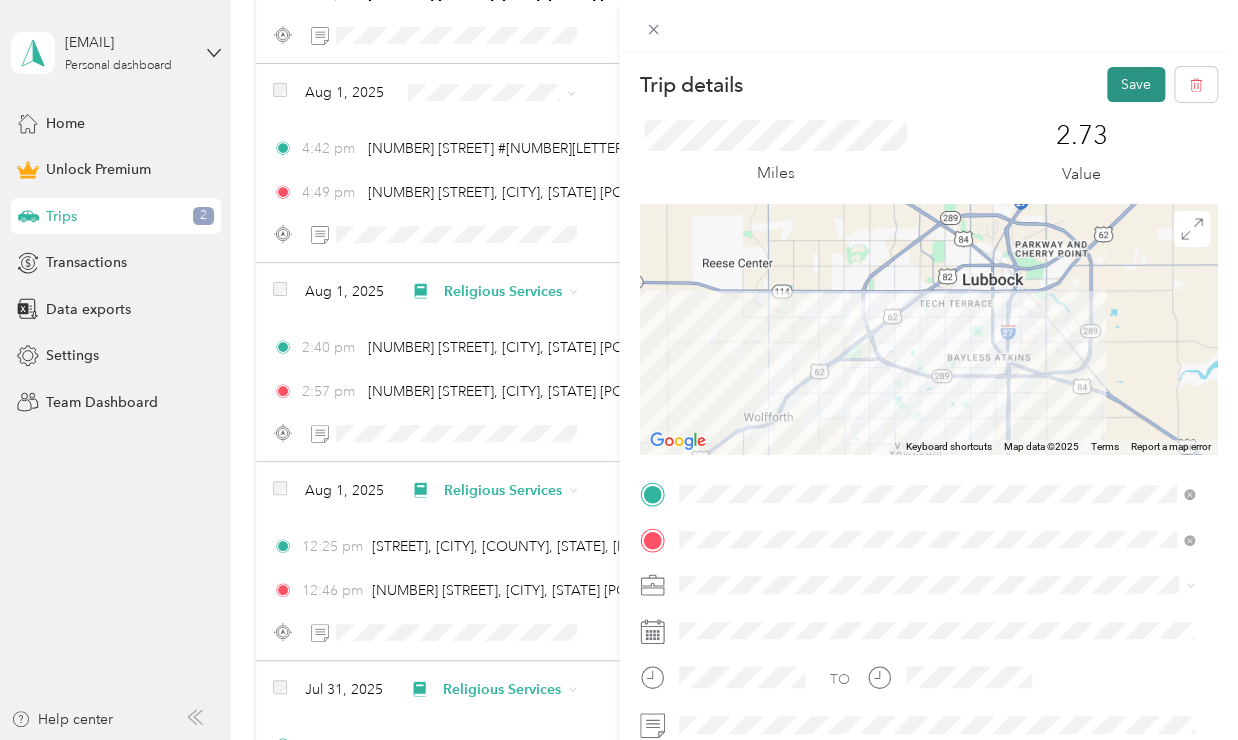 click on "Save" at bounding box center [1136, 84] 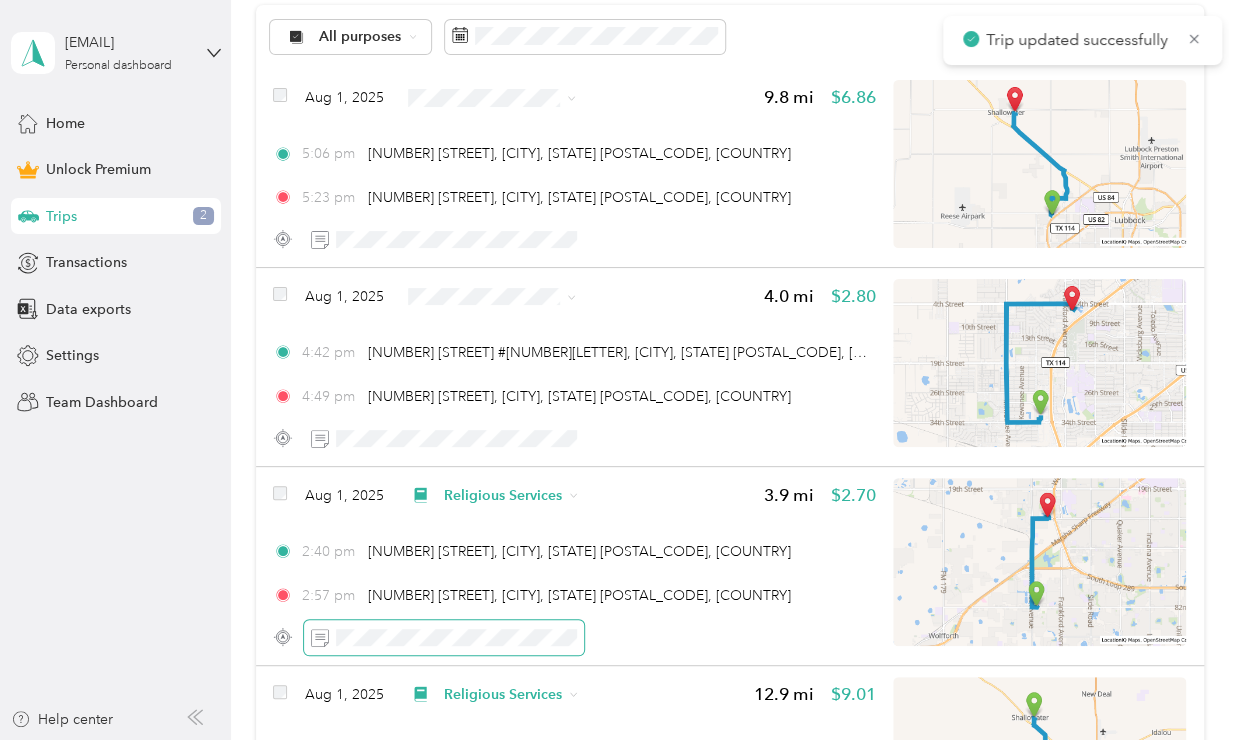 scroll, scrollTop: 394, scrollLeft: 0, axis: vertical 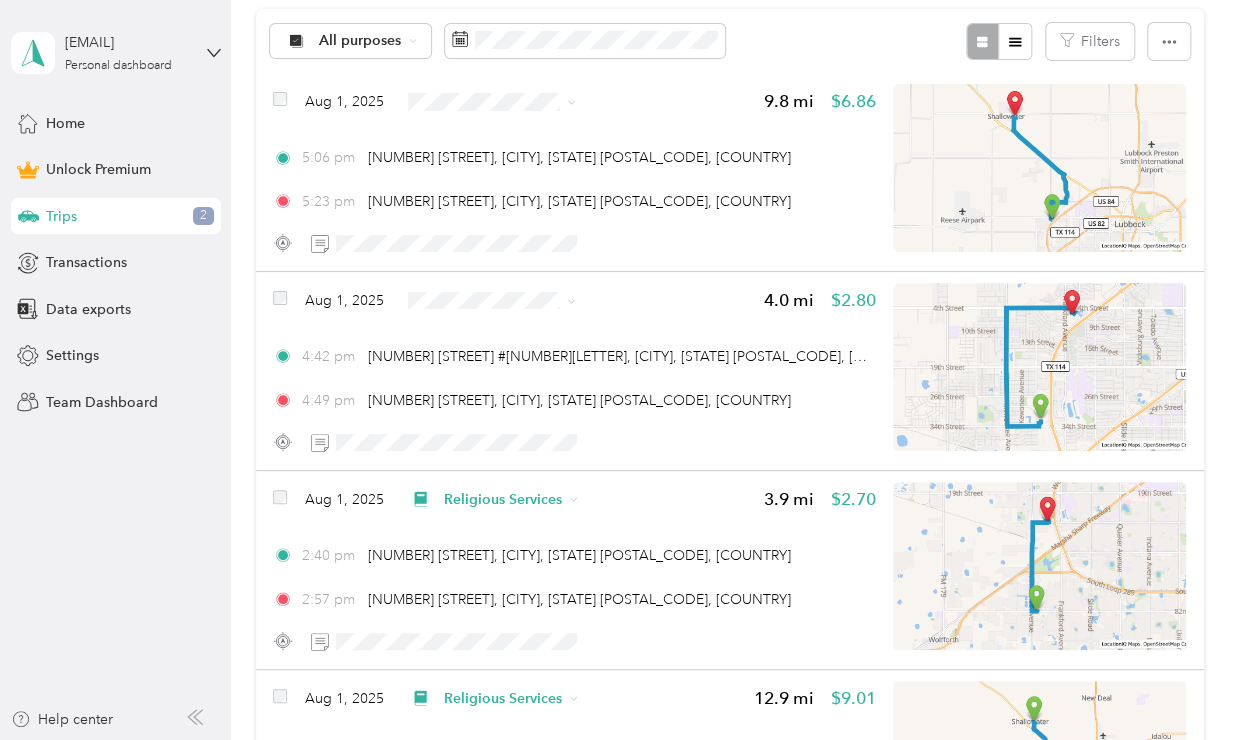 click on "Work Personal Religious Services Other Charity Medical Moving Commute" at bounding box center [490, 448] 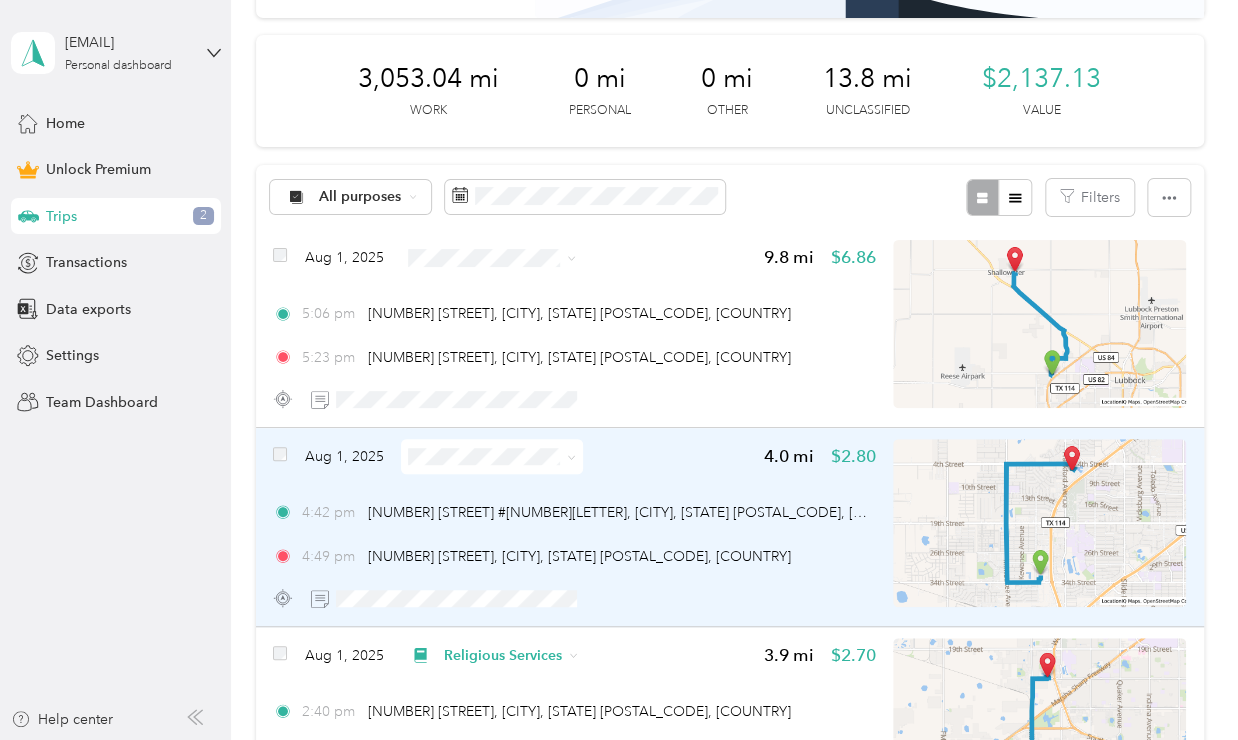 scroll, scrollTop: 238, scrollLeft: 0, axis: vertical 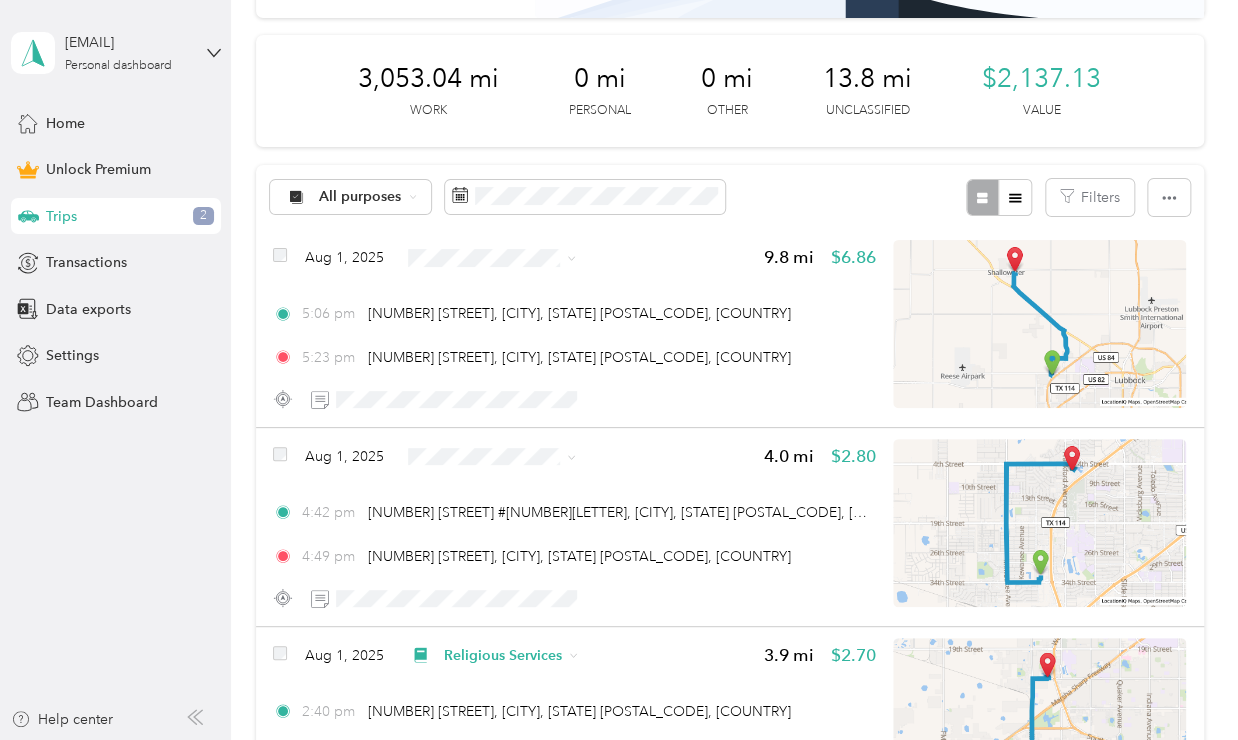 click on "Religious Services" at bounding box center (490, 233) 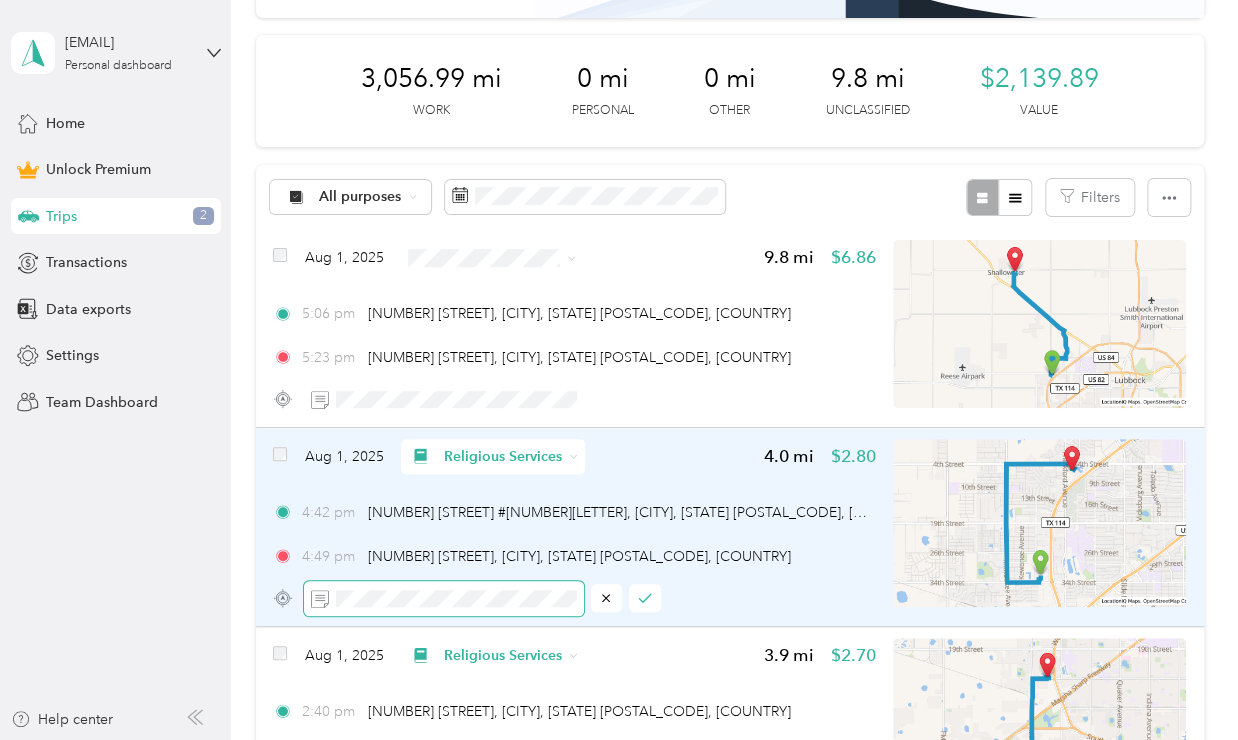 scroll, scrollTop: 0, scrollLeft: 277, axis: horizontal 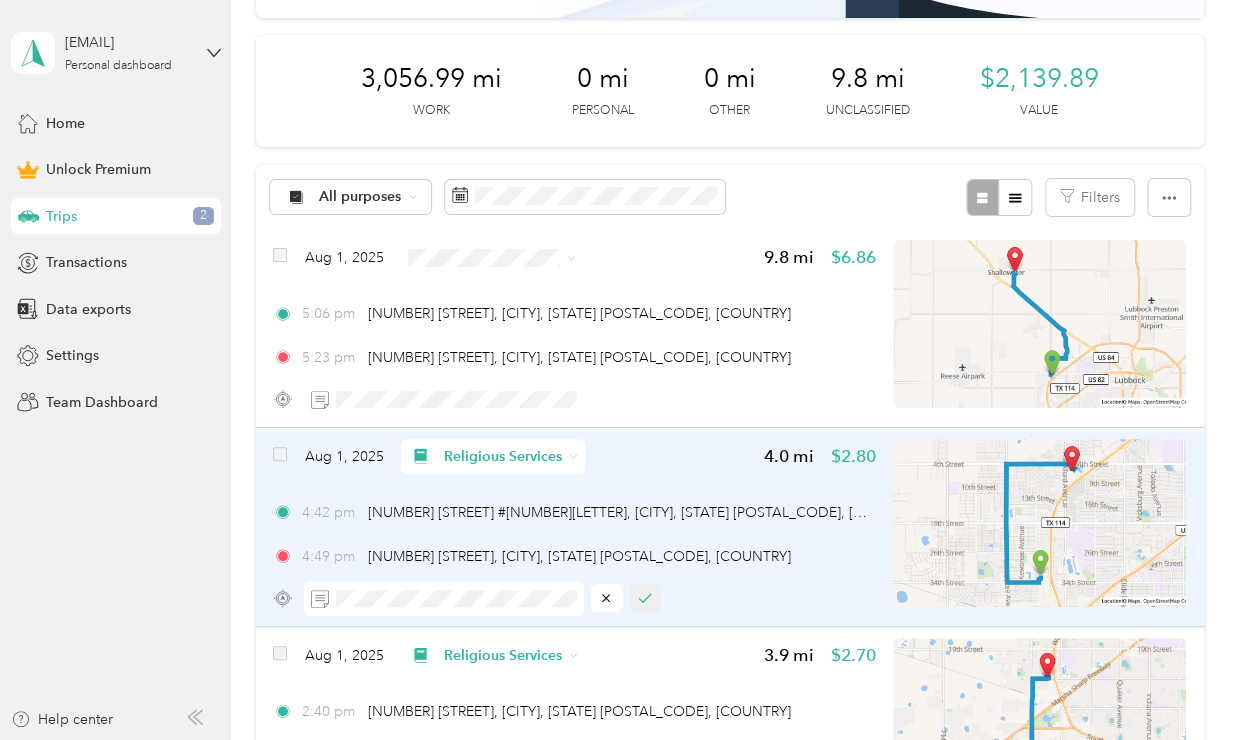 click 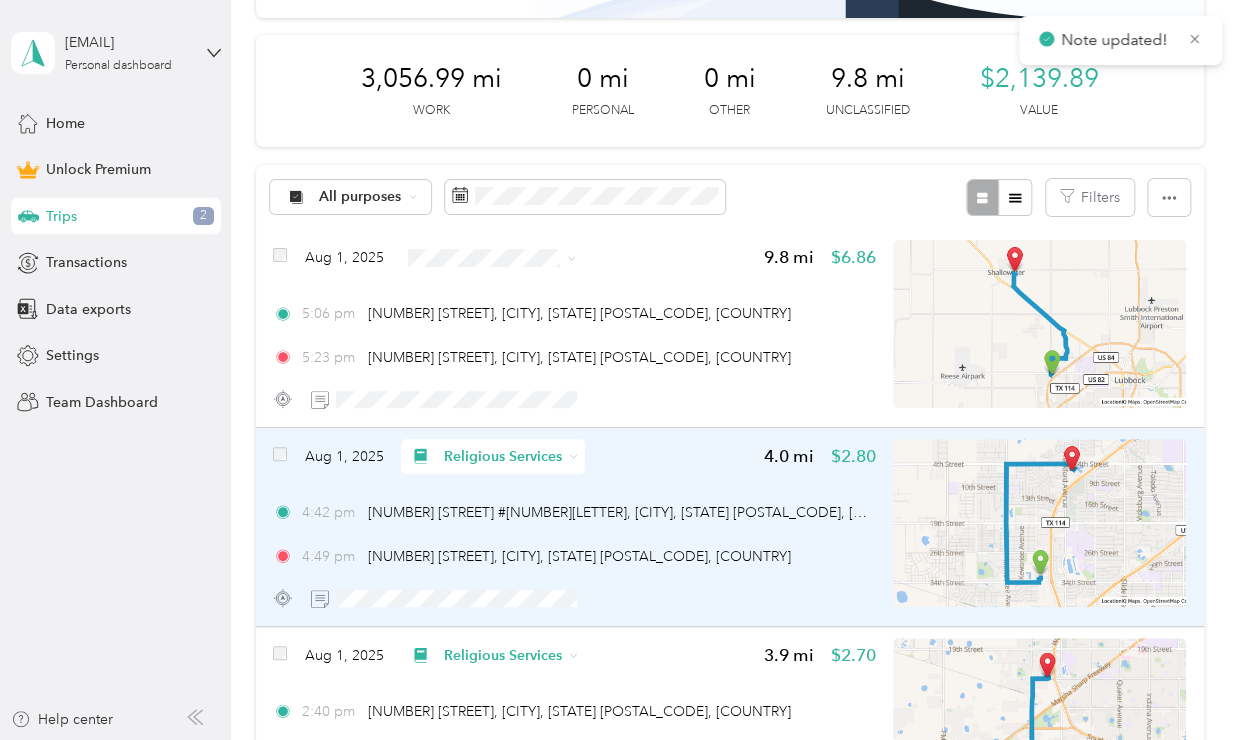 click on "[TIME] [NUMBER] [STREET] #[NUMBER][LETTER], [CITY], [STATE] [POSTAL_CODE], [COUNTRY]" at bounding box center [574, 512] 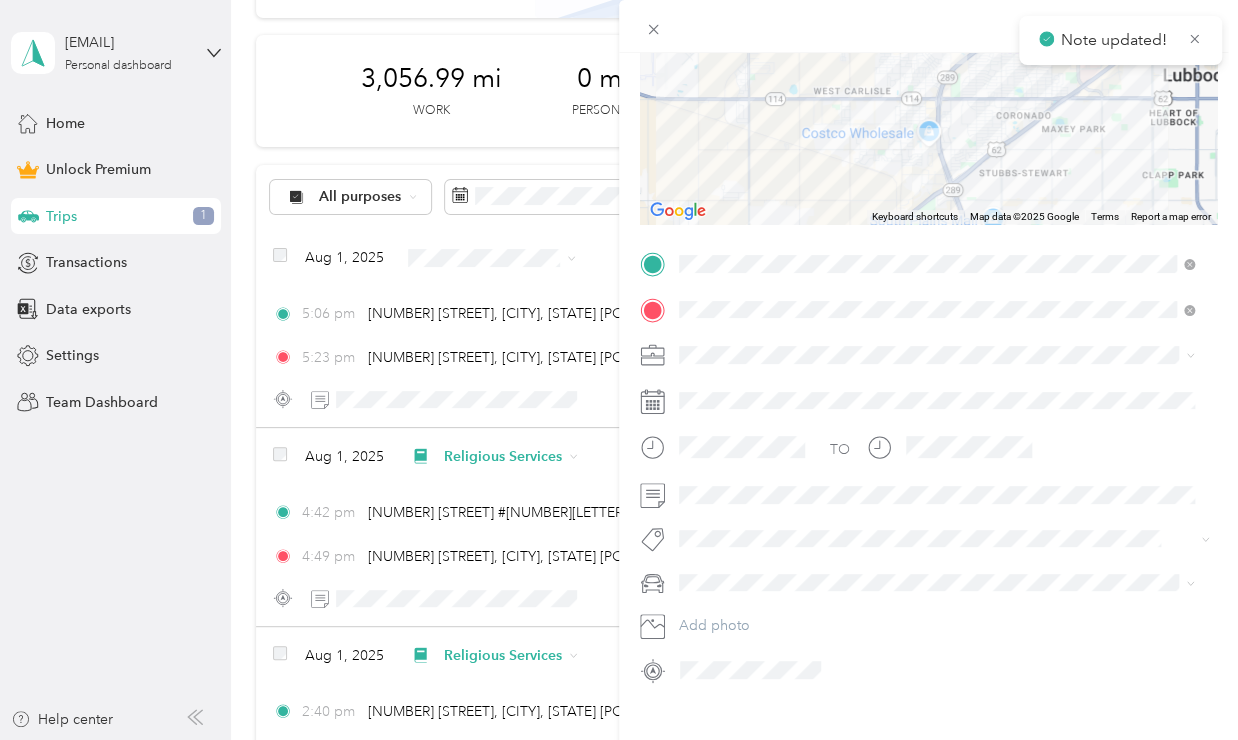 scroll, scrollTop: 264, scrollLeft: 0, axis: vertical 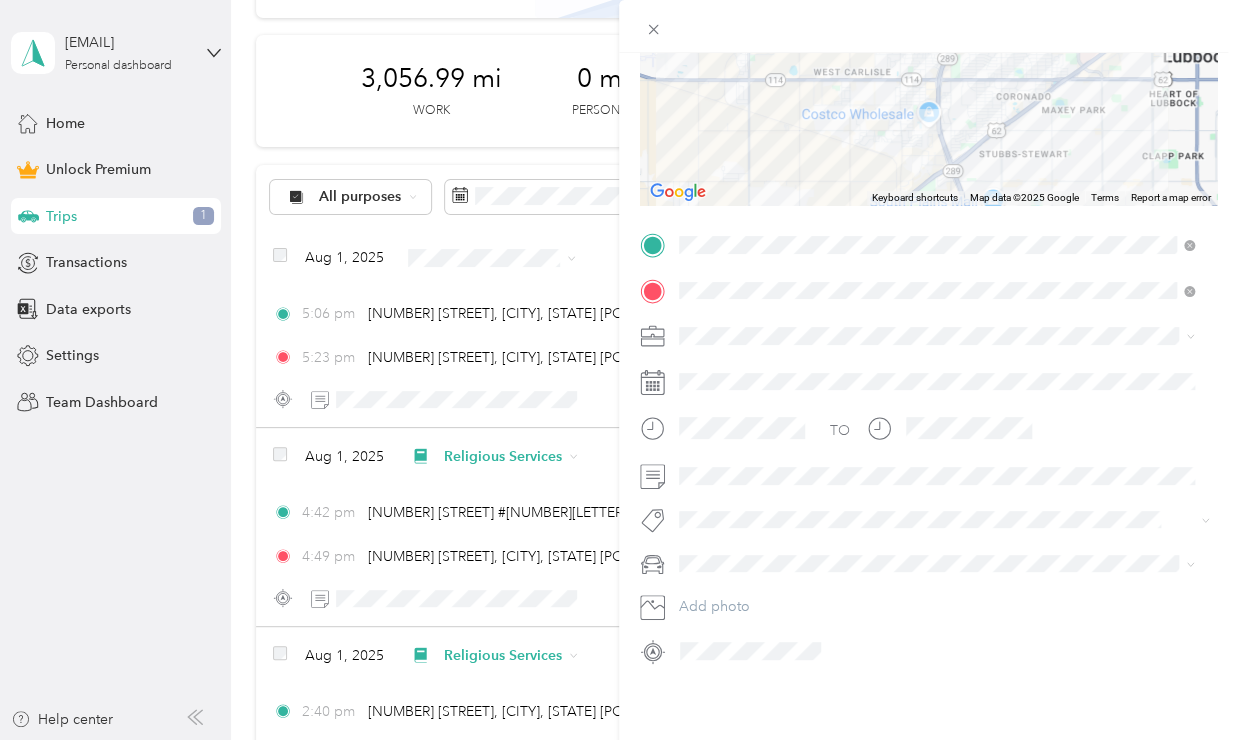 click on "NV" at bounding box center [937, 607] 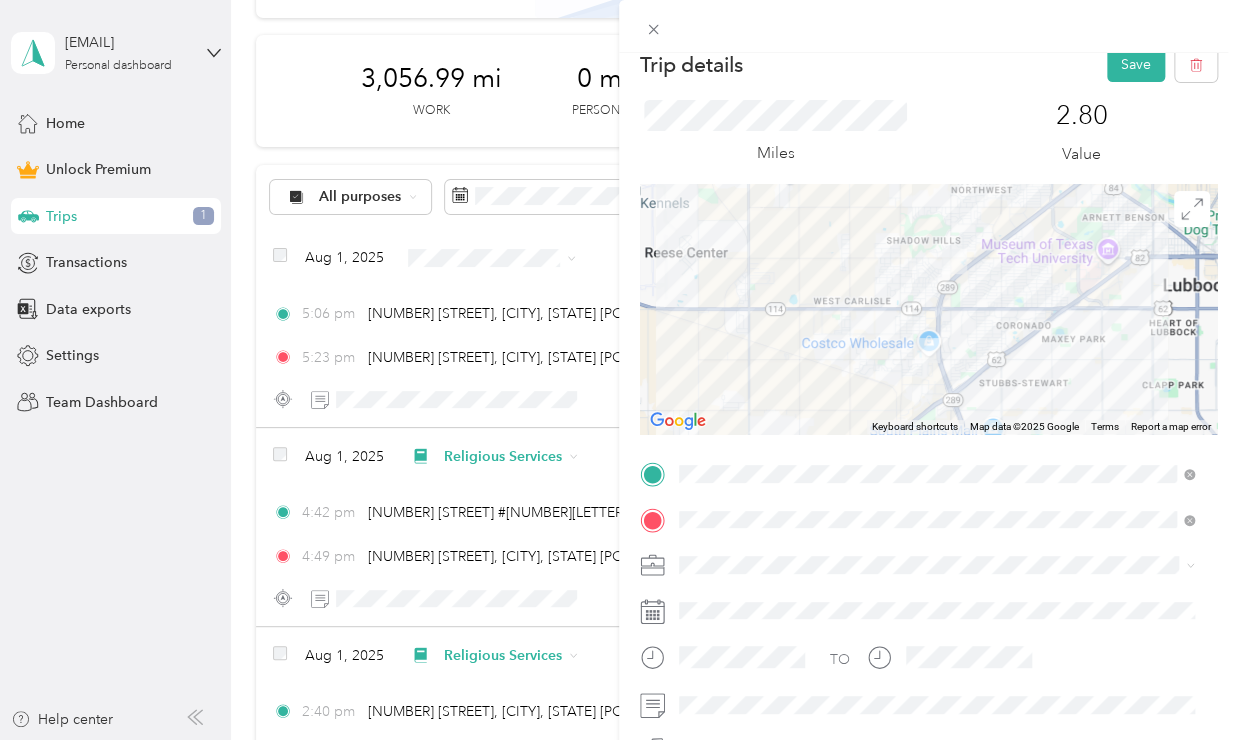 scroll, scrollTop: 0, scrollLeft: 0, axis: both 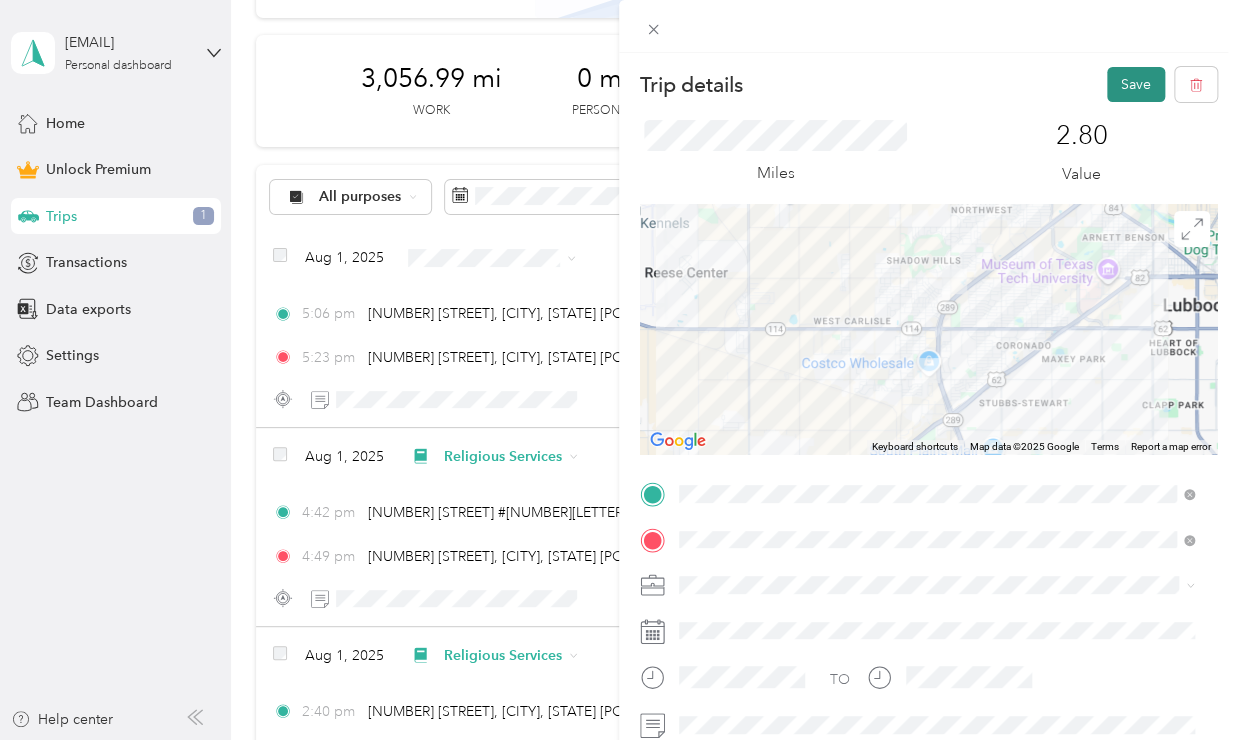 click on "Save" at bounding box center (1136, 84) 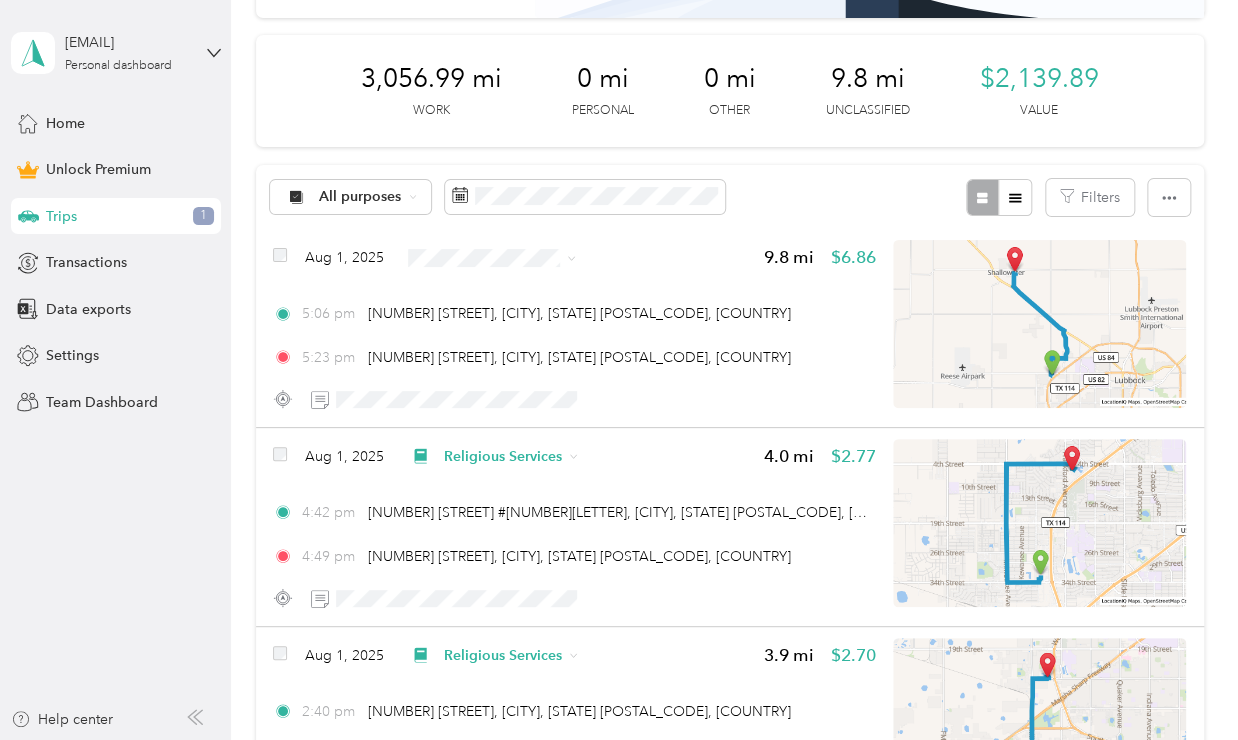 click on "Religious Services" at bounding box center [490, 357] 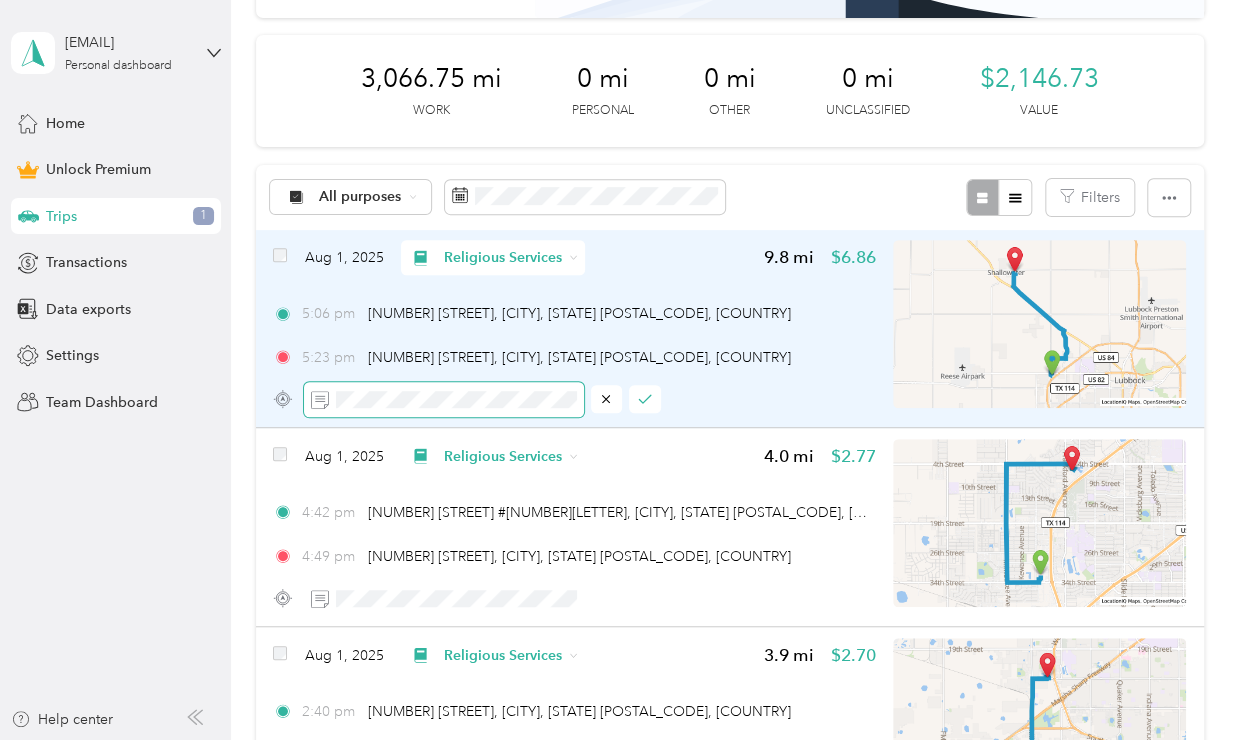 scroll, scrollTop: 0, scrollLeft: 276, axis: horizontal 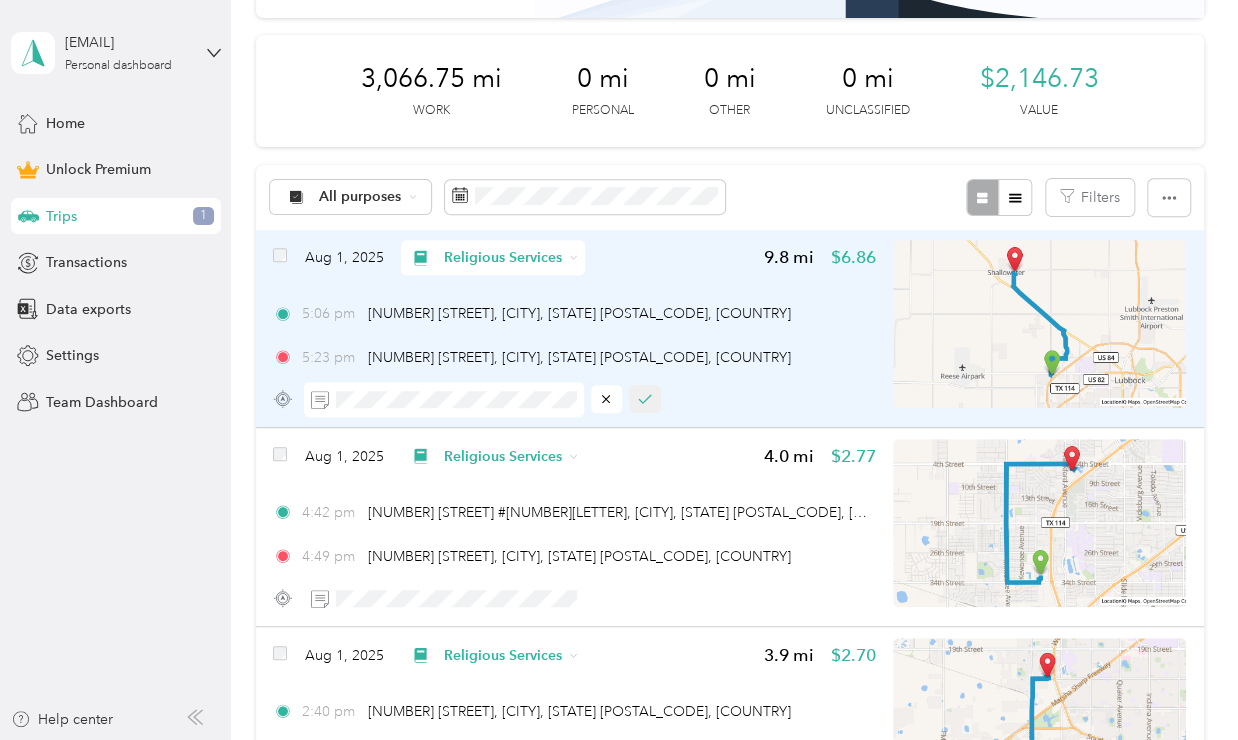 click at bounding box center (645, 399) 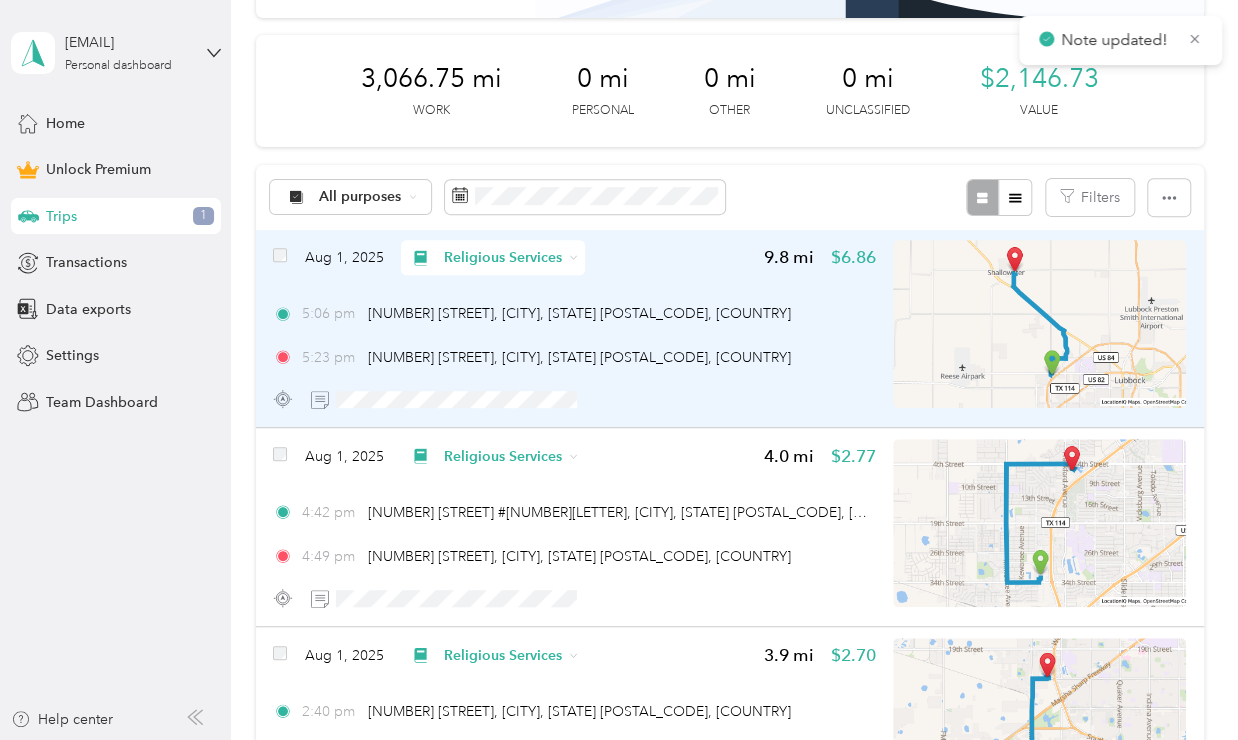 click on "[DATE] [EVENT] [NUMBER]   mi $[NUMBER] [TIME] [NUMBER] [STREET], [CITY], [STATE] [POSTAL_CODE], [COUNTRY]  [TIME] [NUMBER] [STREET], [CITY], [STATE] [POSTAL_CODE], [COUNTRY]" at bounding box center (574, 328) 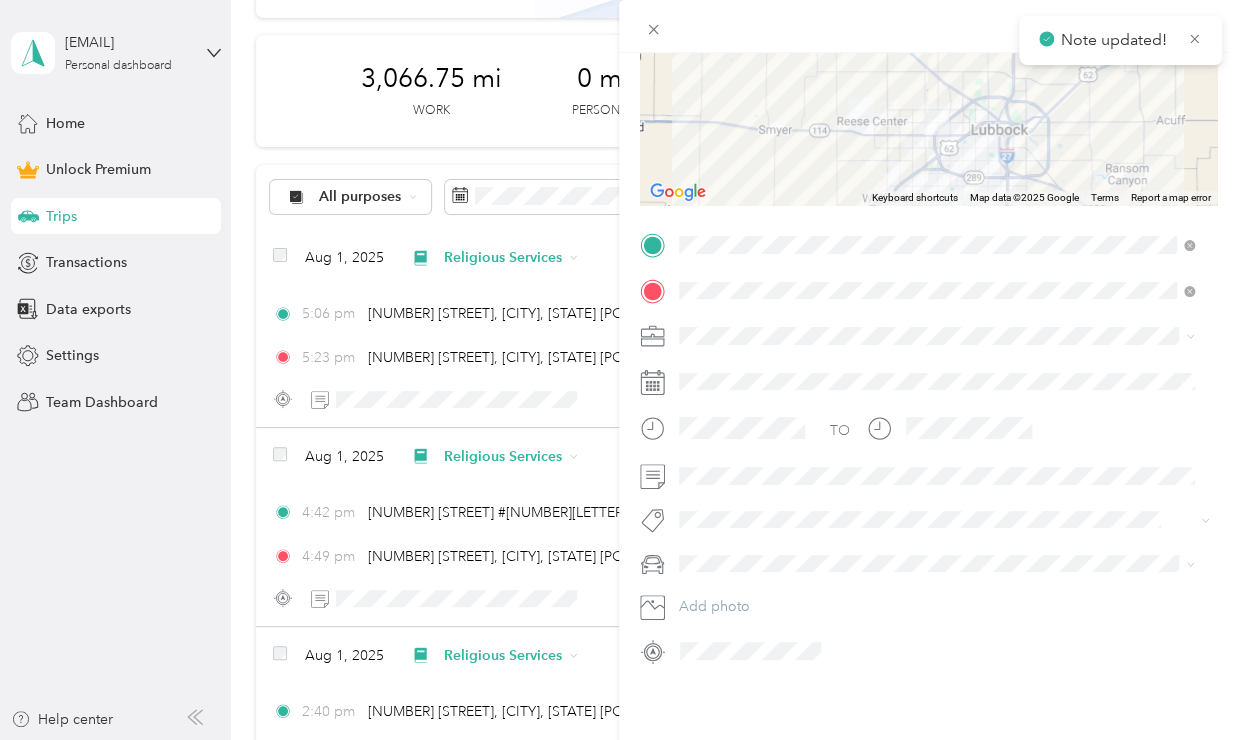 scroll, scrollTop: 263, scrollLeft: 0, axis: vertical 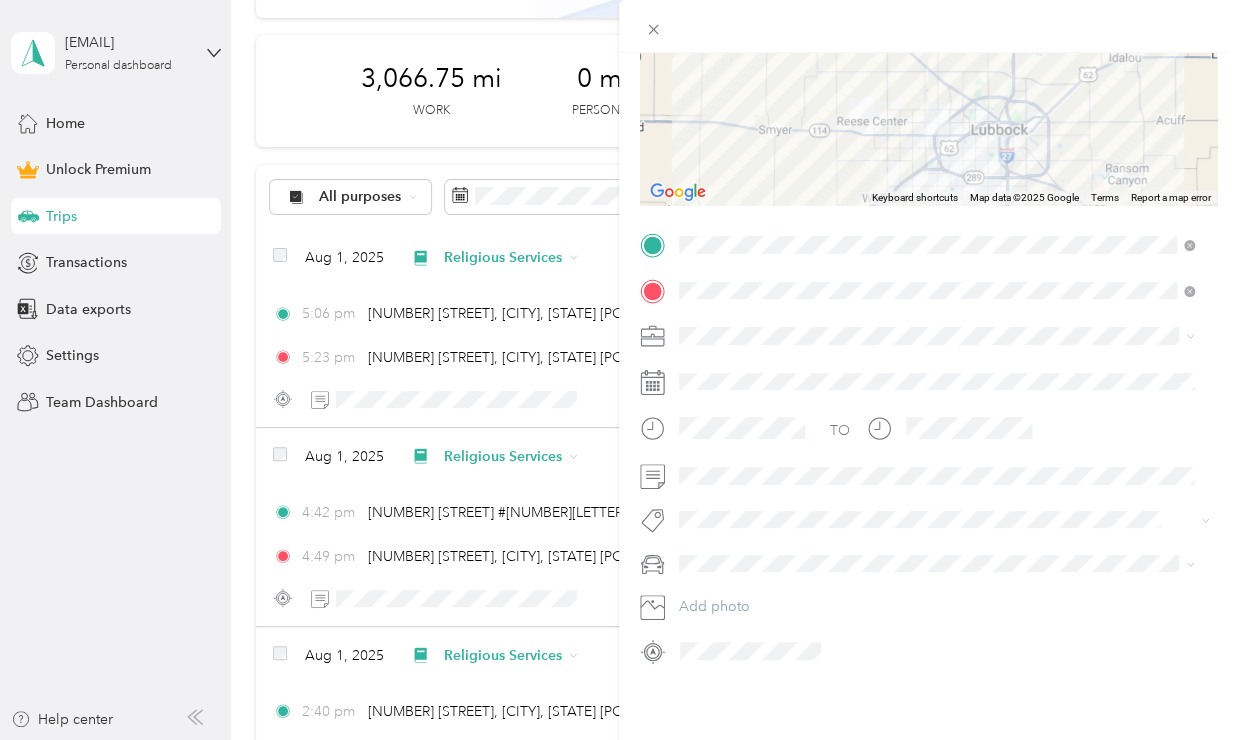 click on "NV" at bounding box center (696, 611) 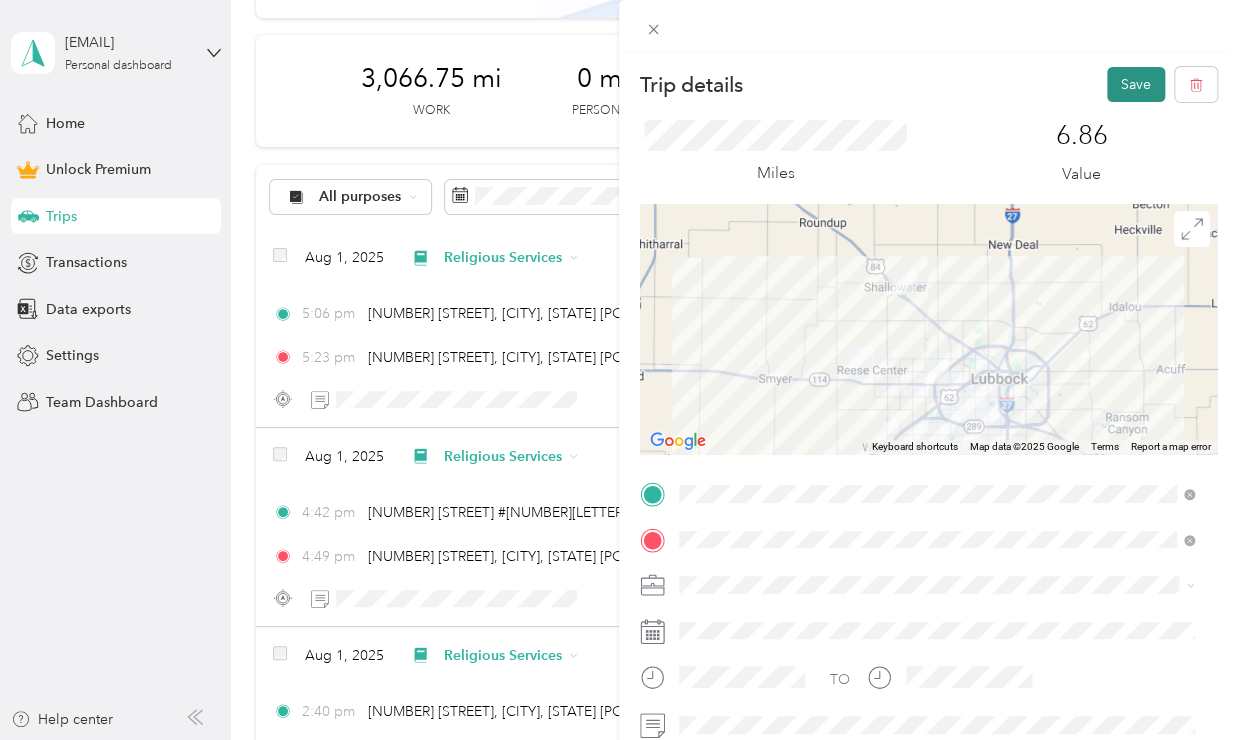 click on "Save" at bounding box center [1136, 84] 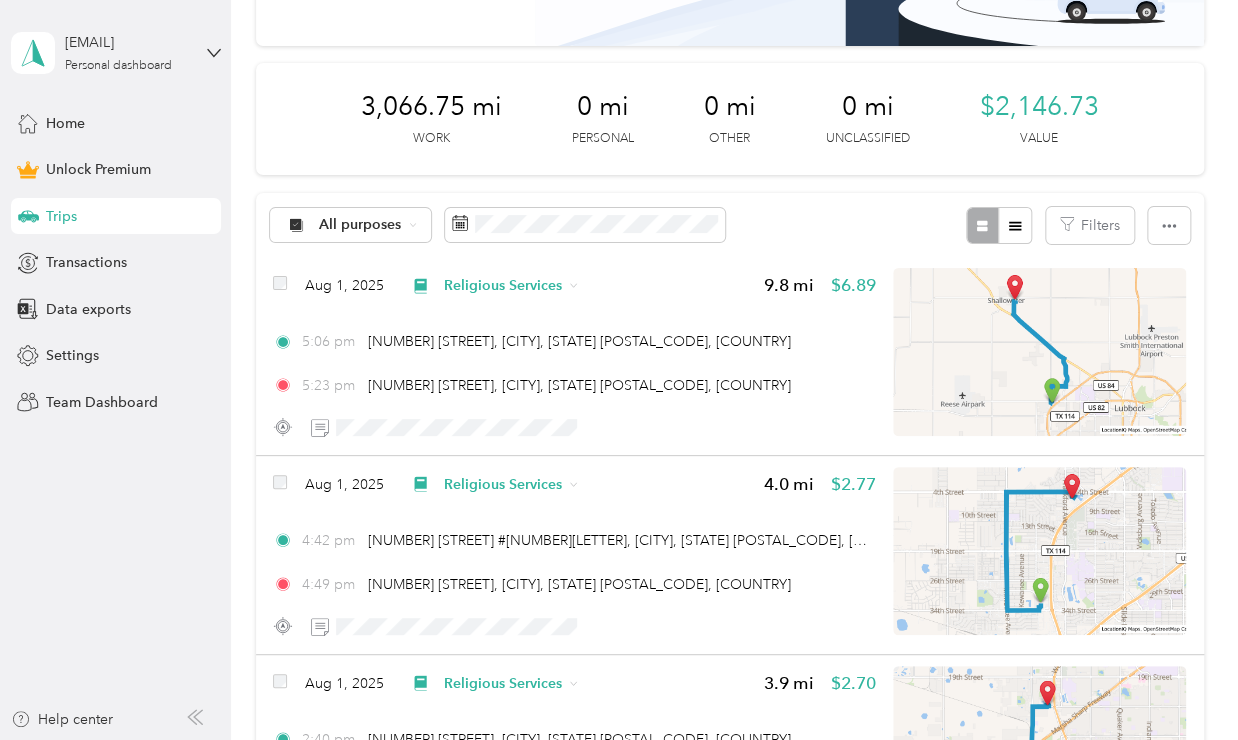 scroll, scrollTop: 0, scrollLeft: 0, axis: both 